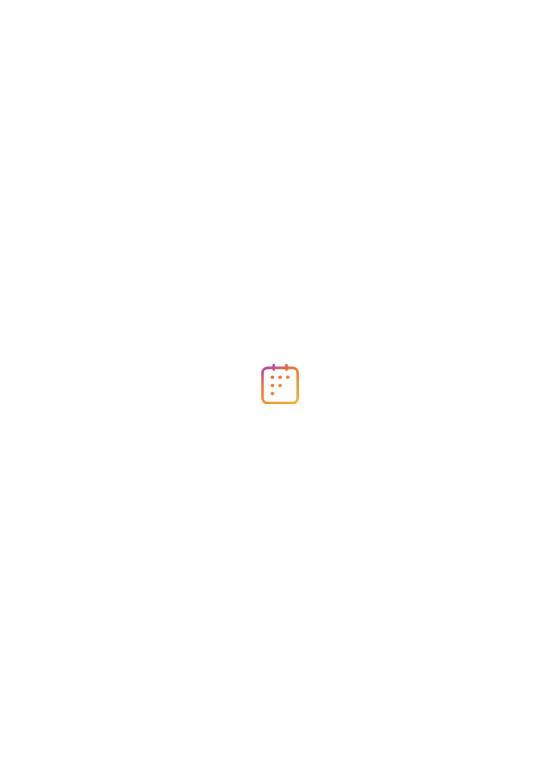 scroll, scrollTop: 0, scrollLeft: 0, axis: both 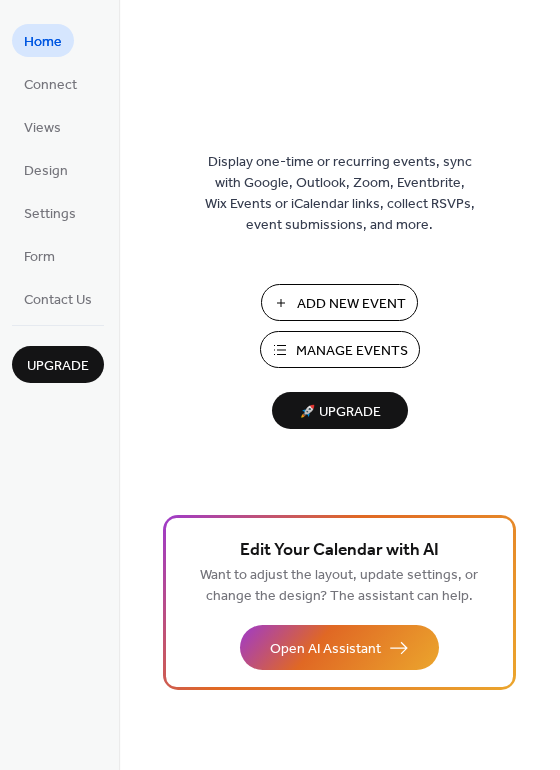 click on "Add New Event" at bounding box center [339, 302] 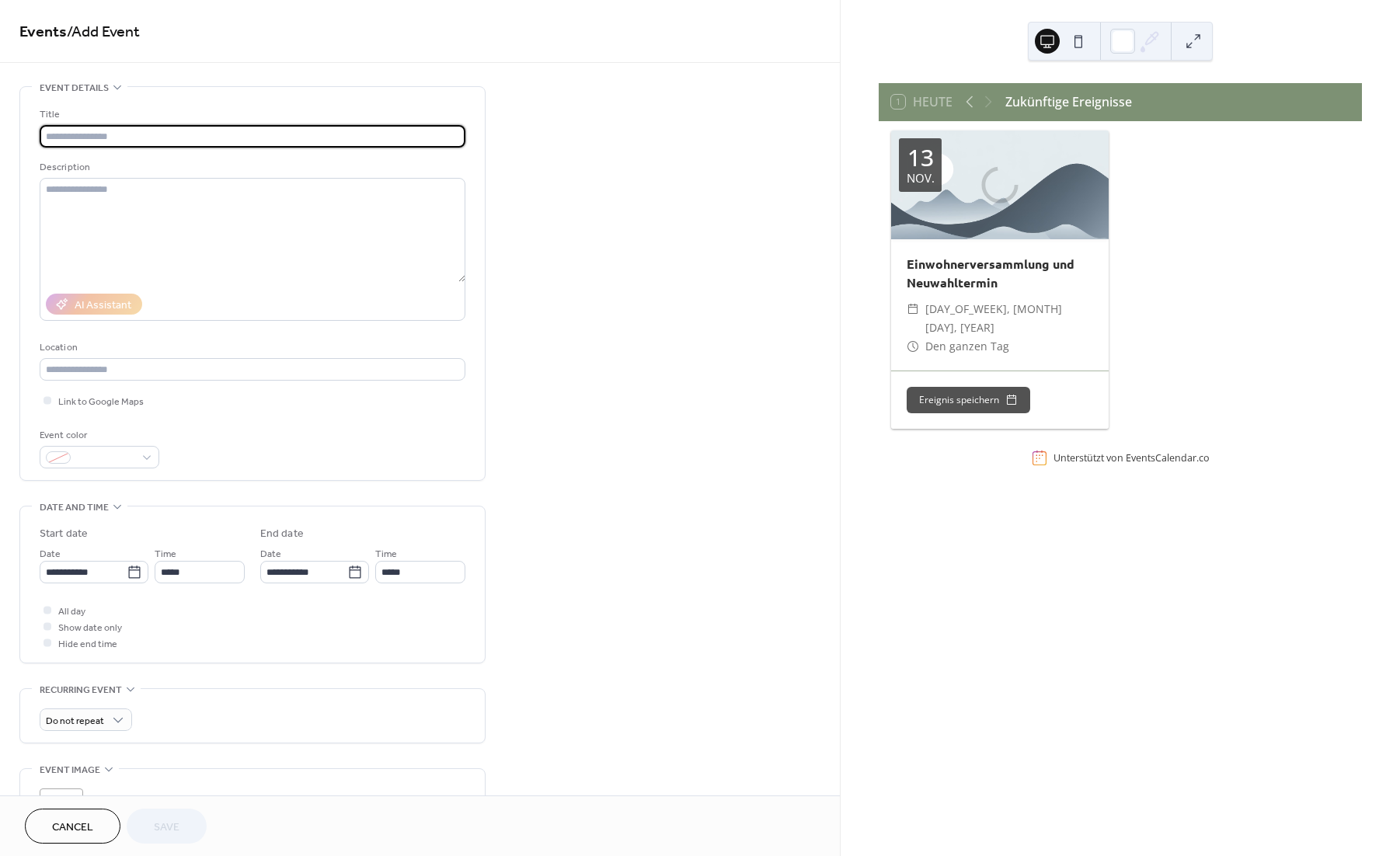 scroll, scrollTop: 0, scrollLeft: 0, axis: both 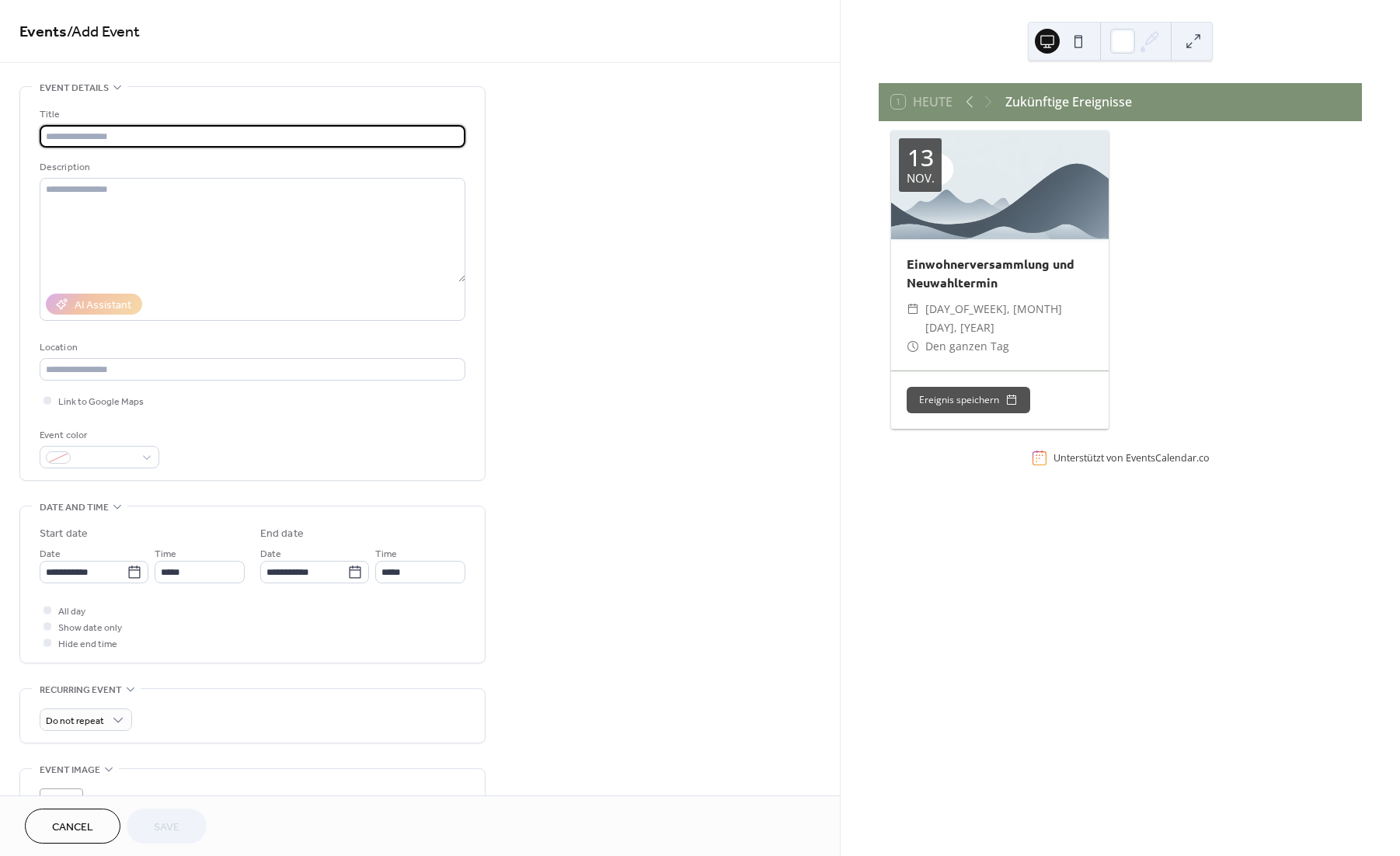 click at bounding box center [252, 136] 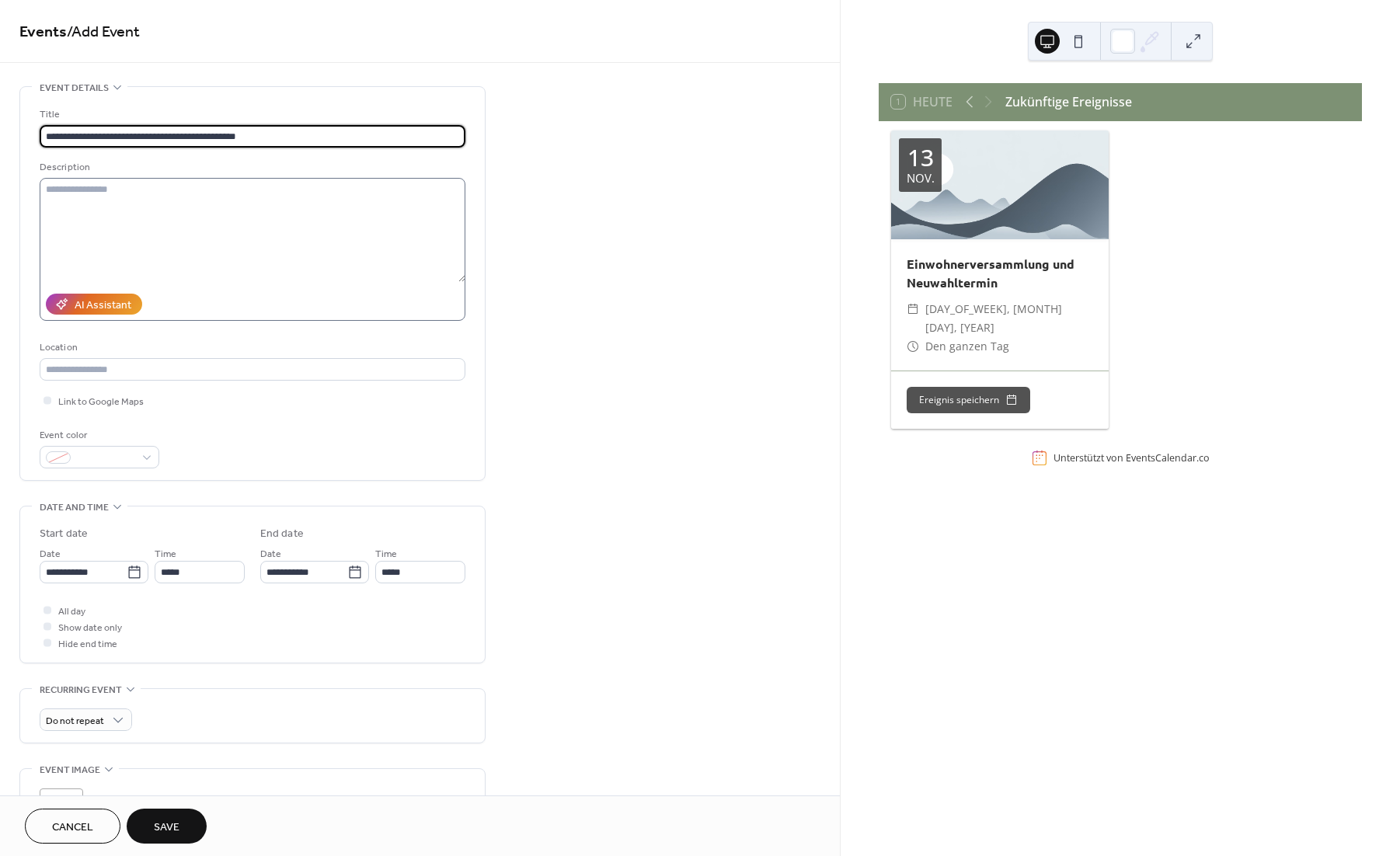 type on "**********" 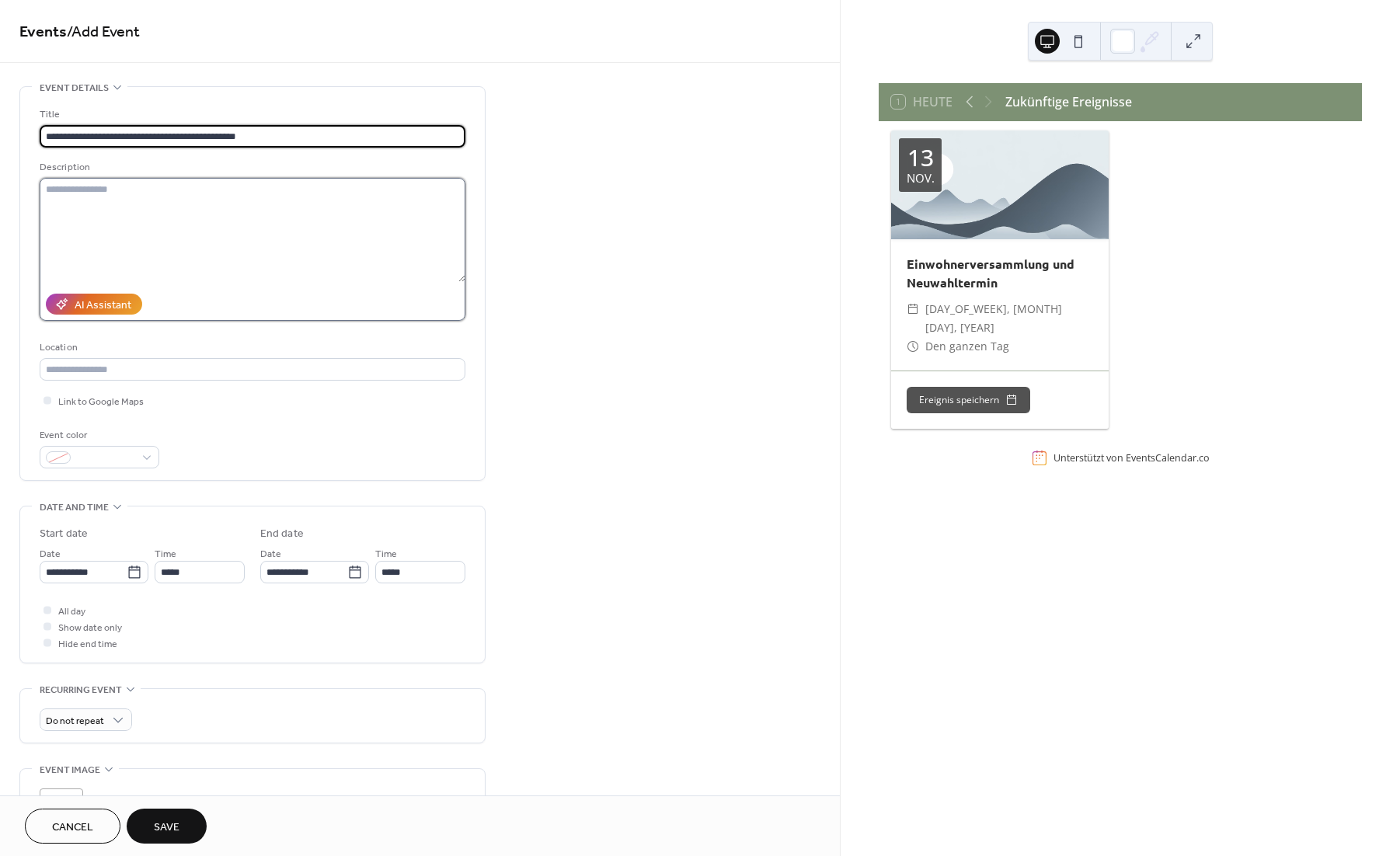 click at bounding box center (252, 230) 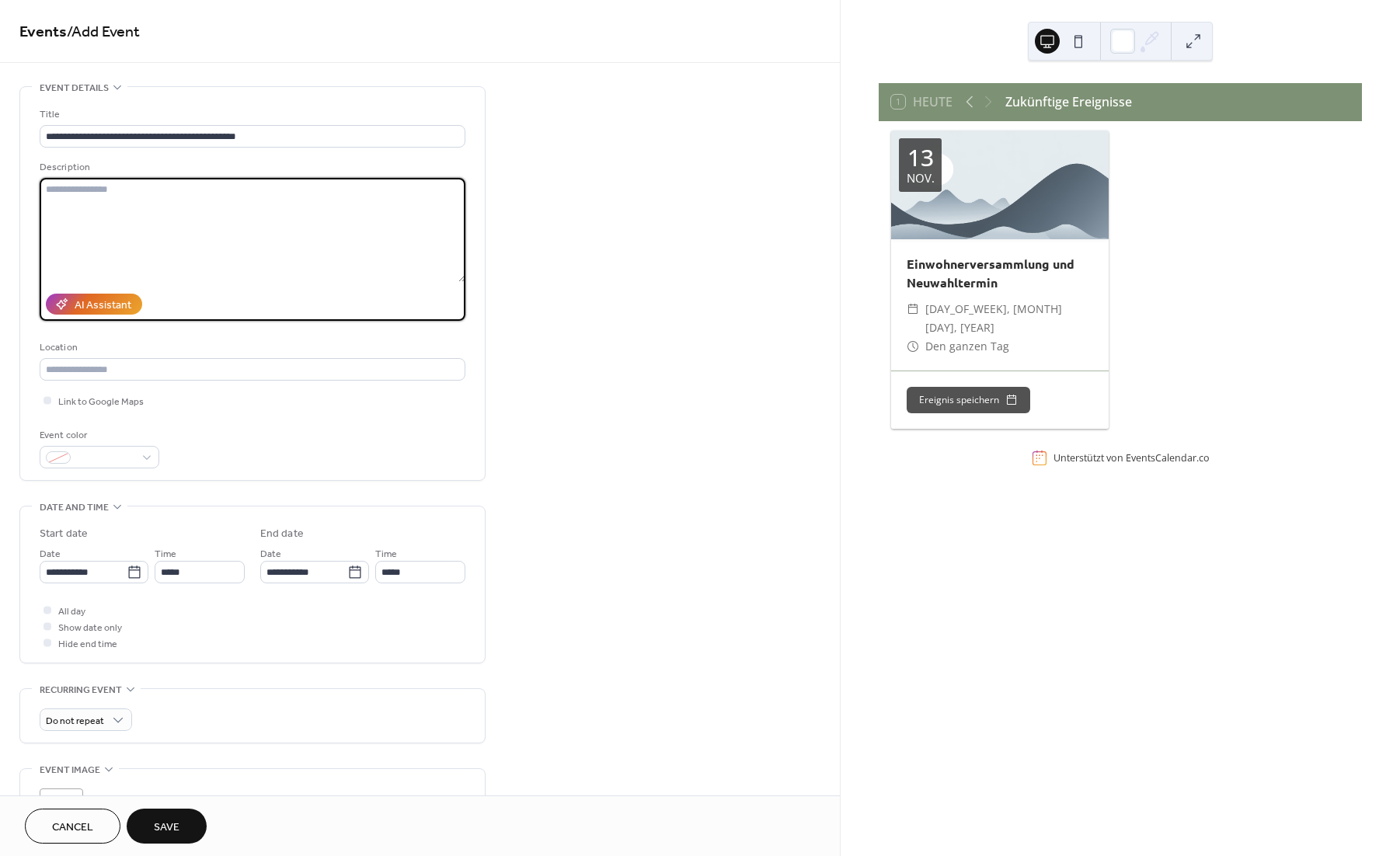 paste on "**********" 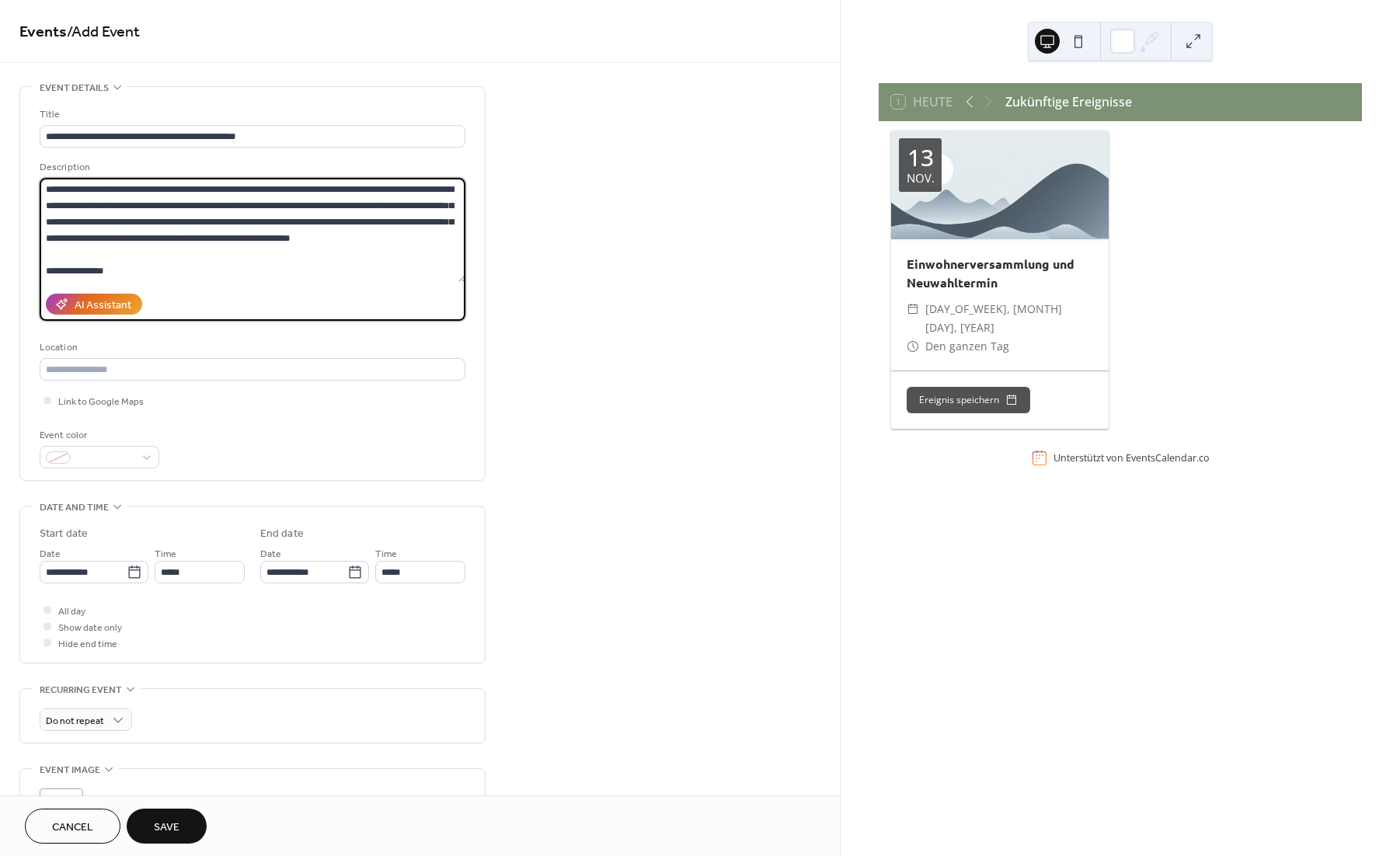 scroll, scrollTop: 259, scrollLeft: 0, axis: vertical 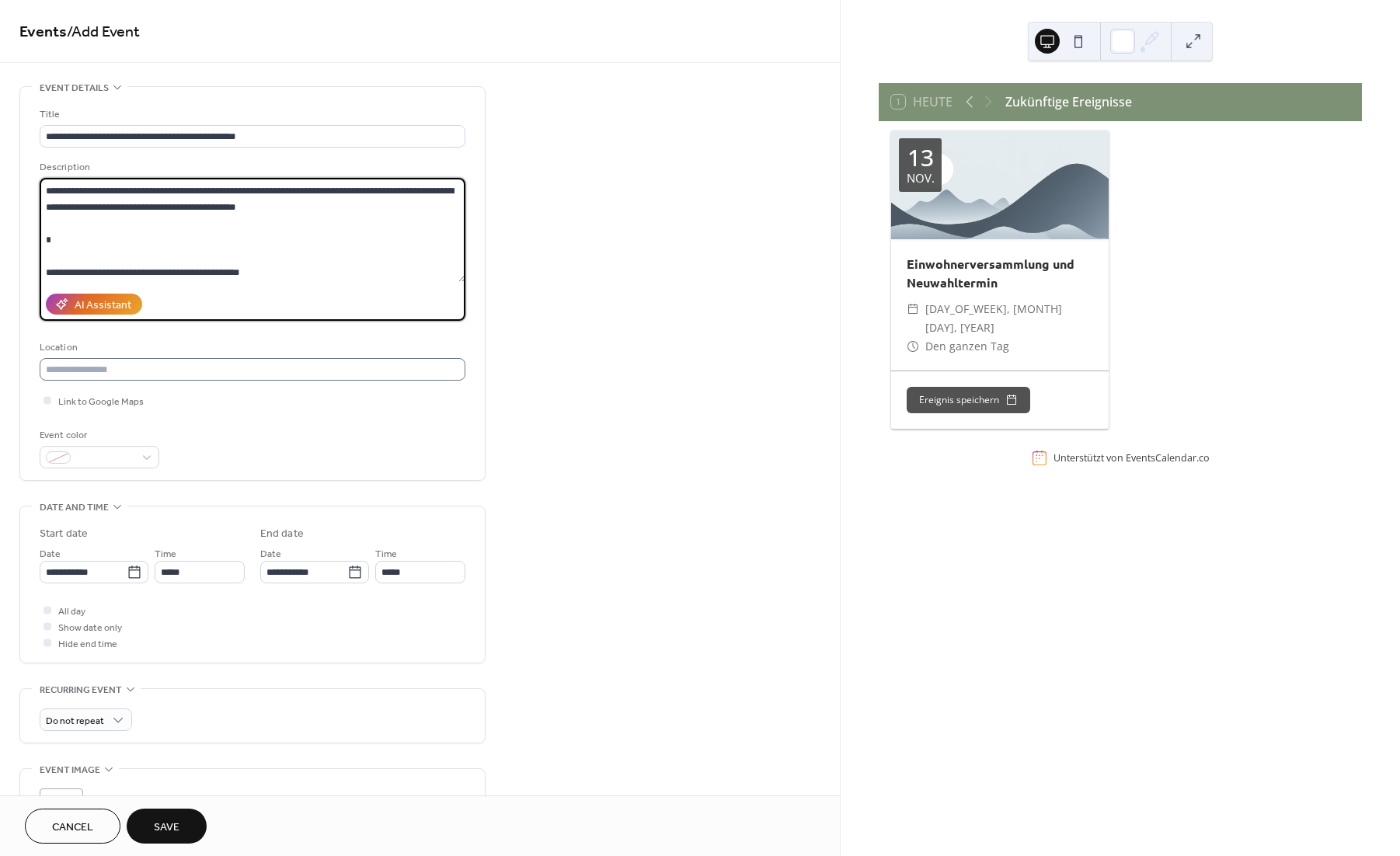 type on "**********" 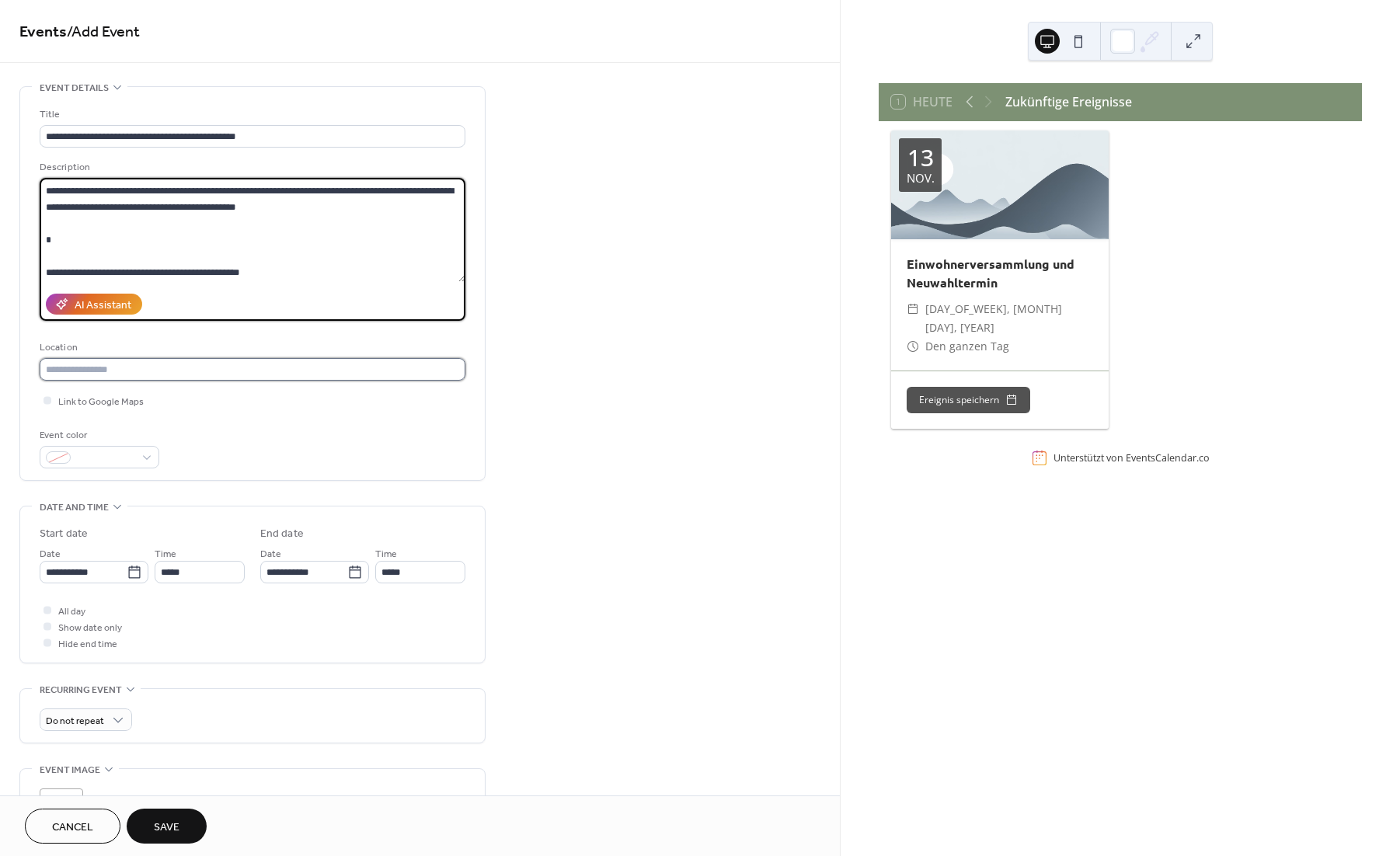 click at bounding box center (252, 369) 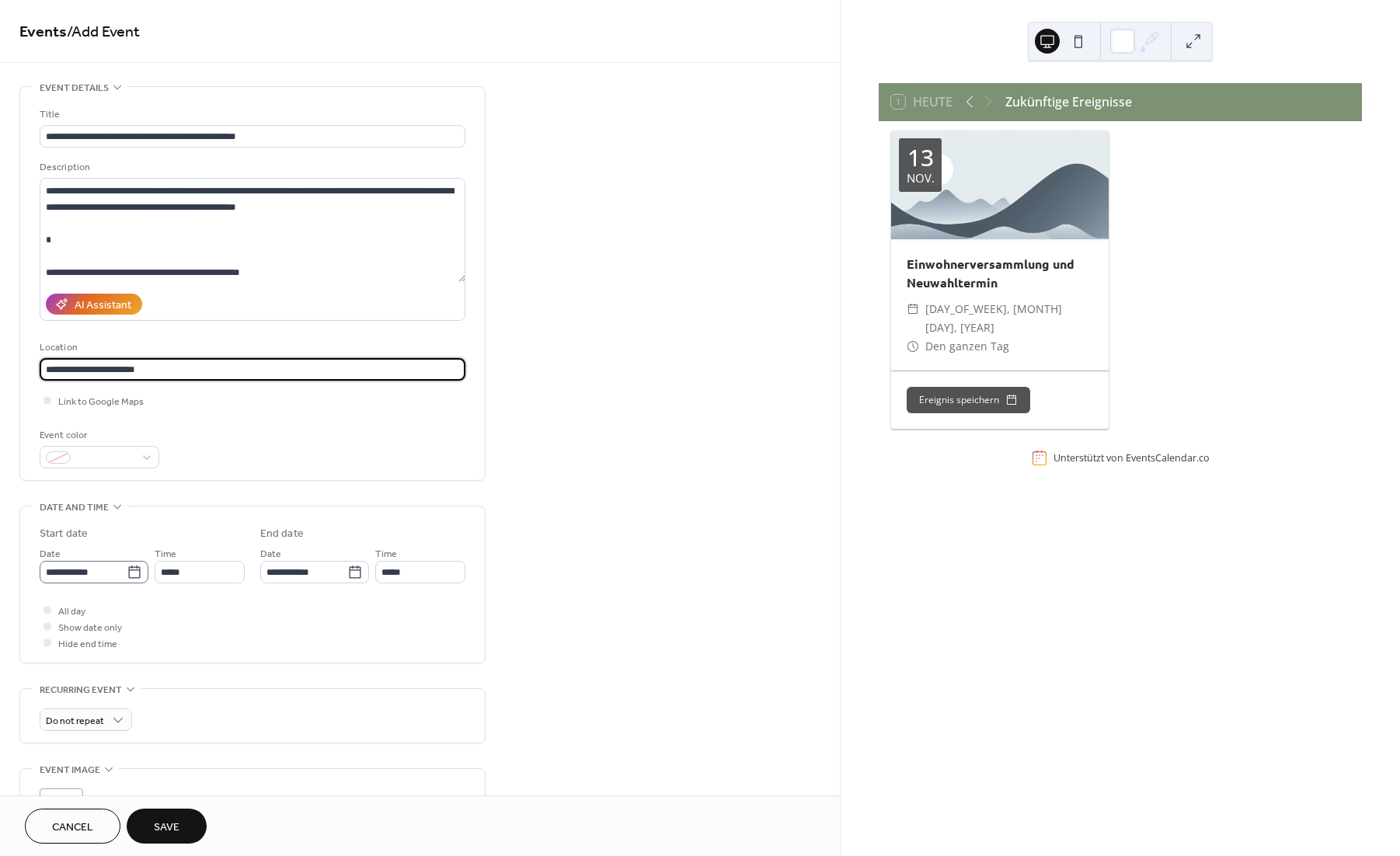 type on "**********" 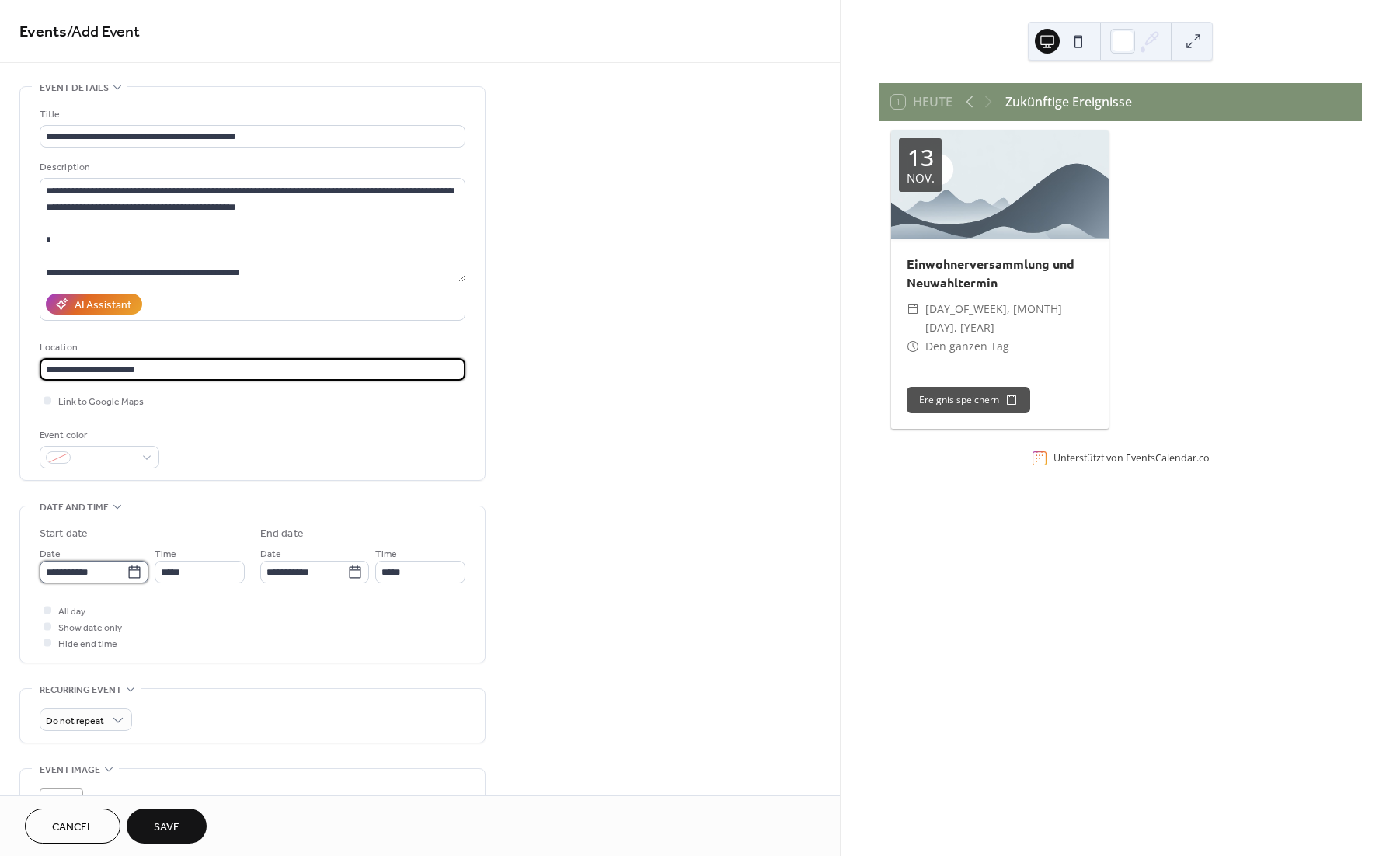 click on "**********" at bounding box center (83, 572) 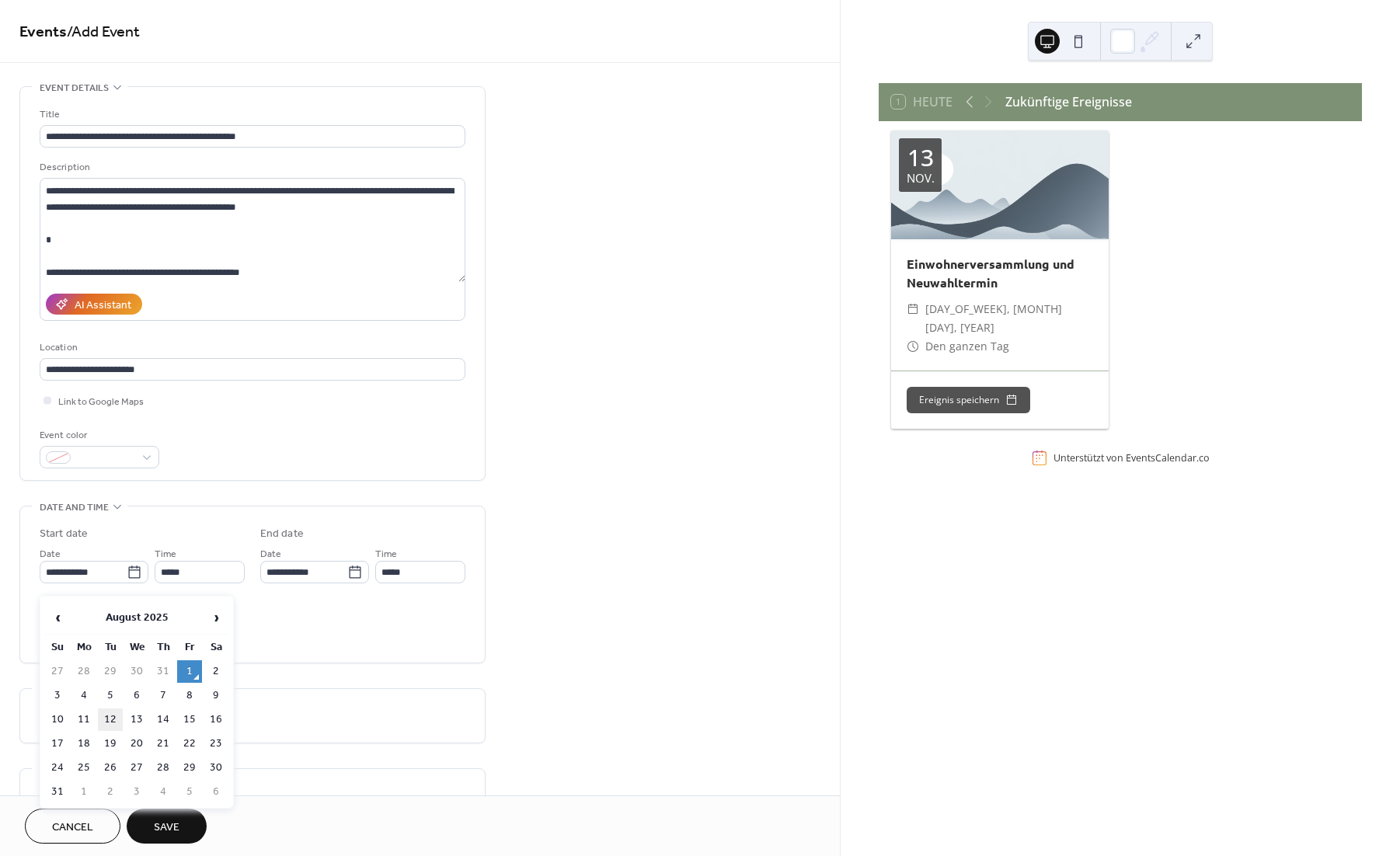 click on "12" at bounding box center [110, 719] 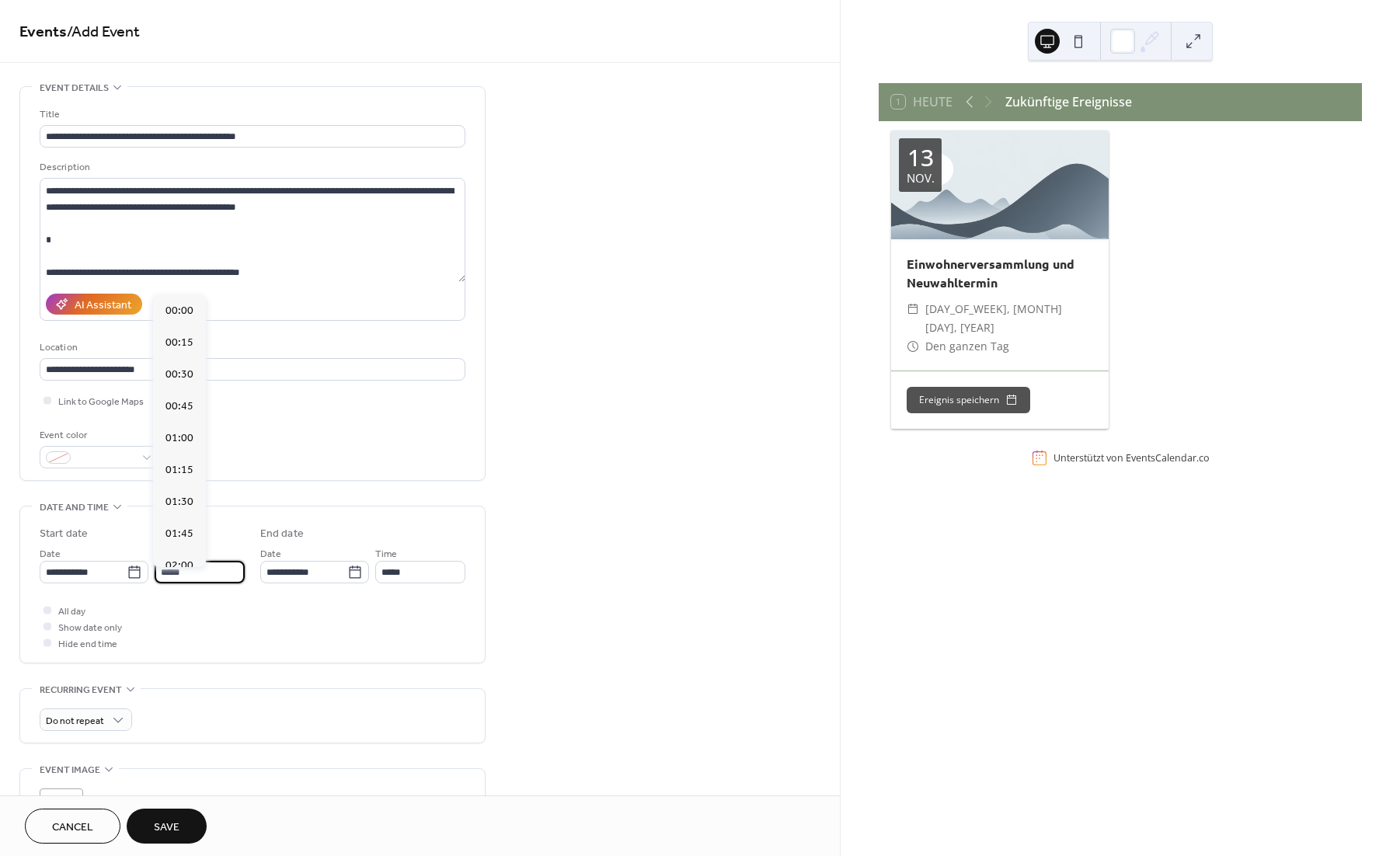 scroll, scrollTop: 1529, scrollLeft: 0, axis: vertical 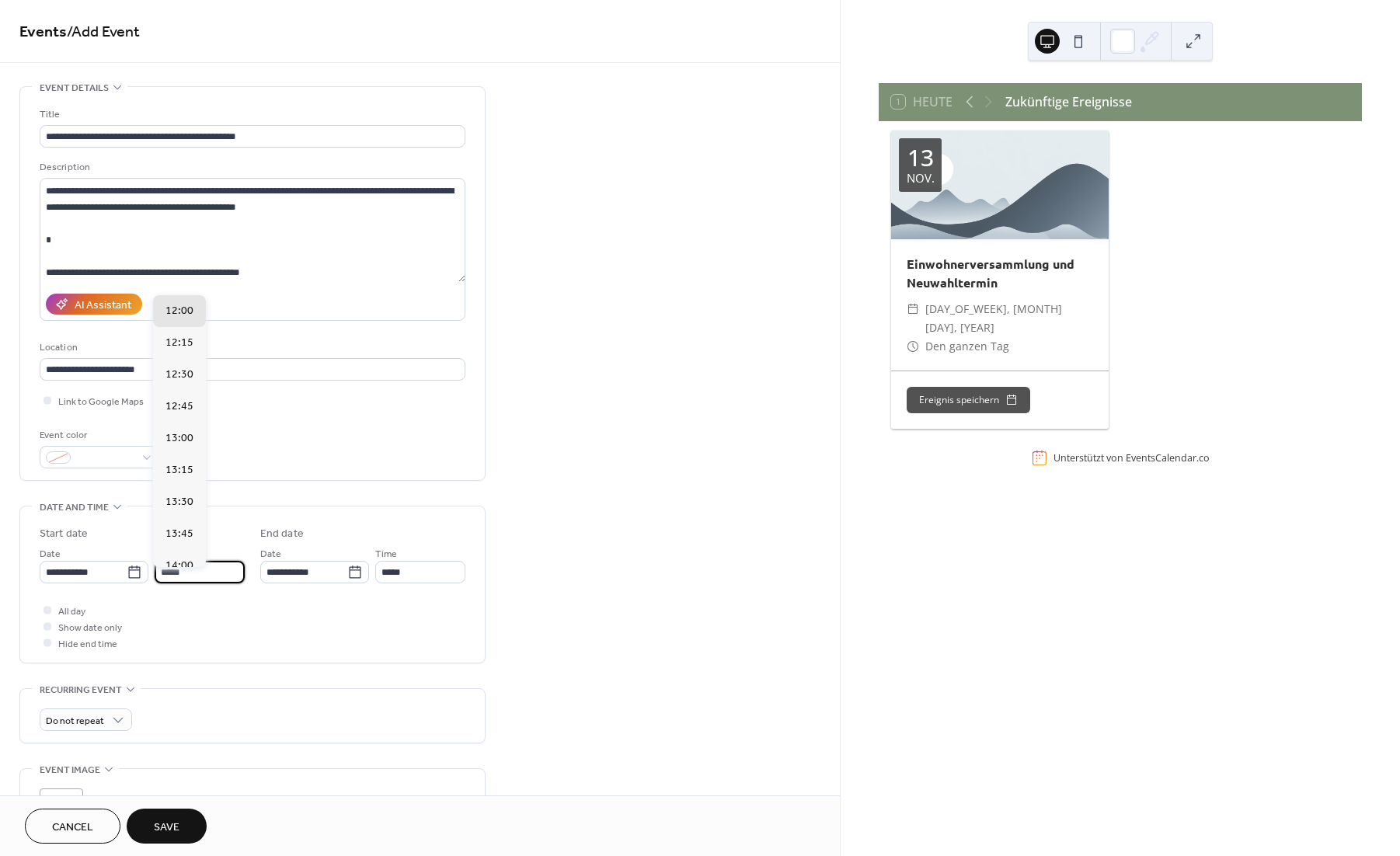drag, startPoint x: 185, startPoint y: 581, endPoint x: 156, endPoint y: 581, distance: 29 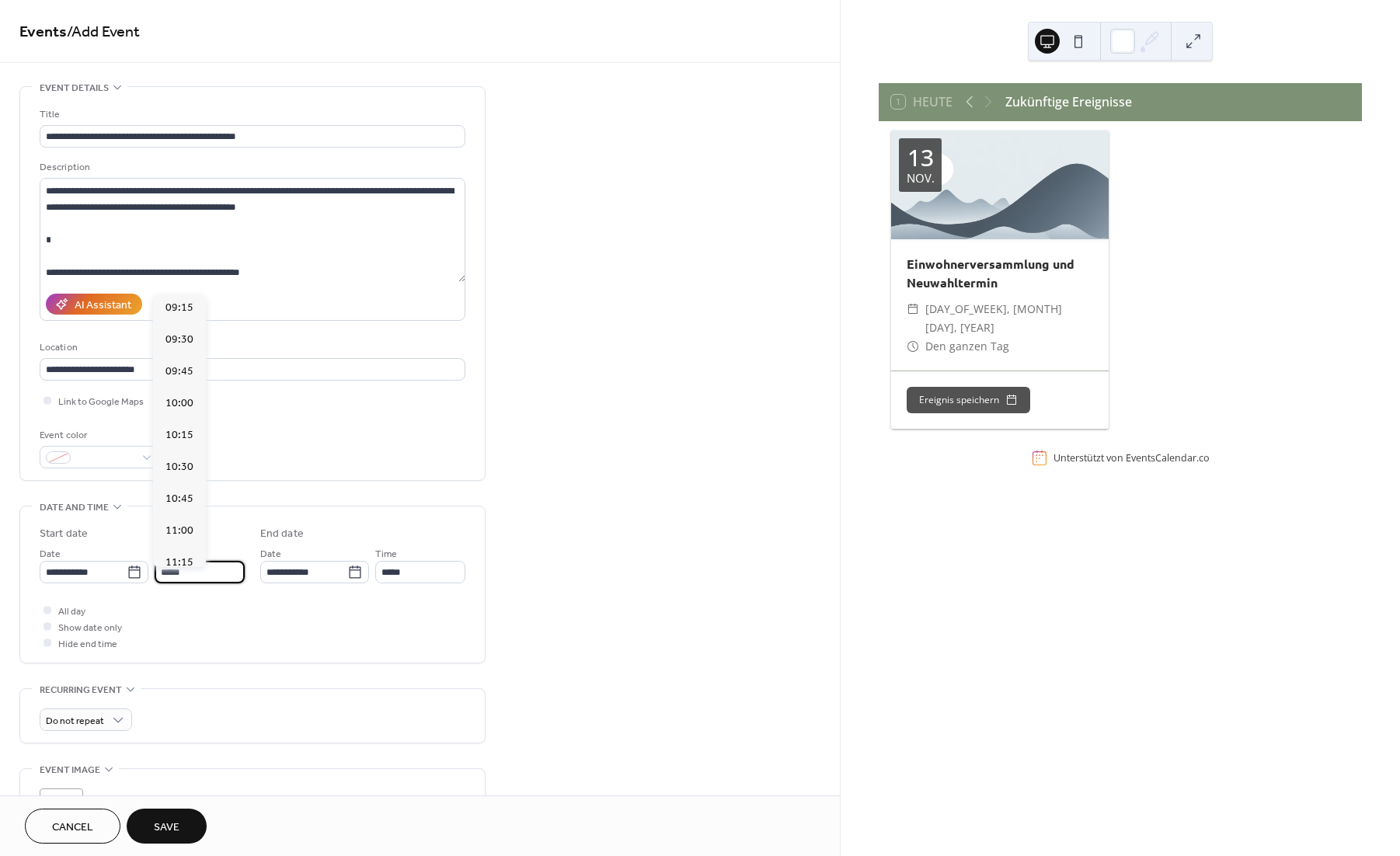 scroll, scrollTop: 1168, scrollLeft: 0, axis: vertical 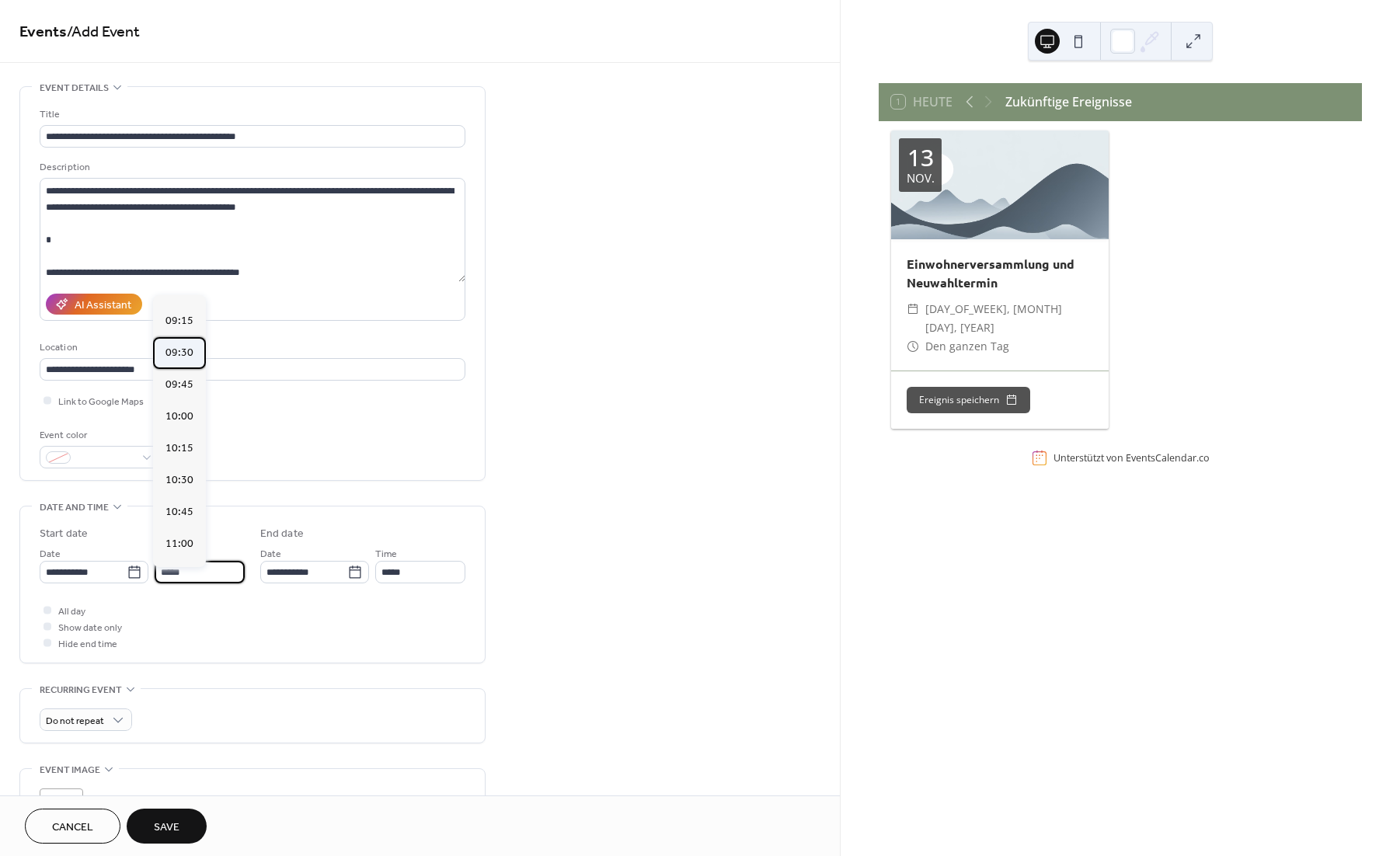 click on "09:30" at bounding box center (179, 353) 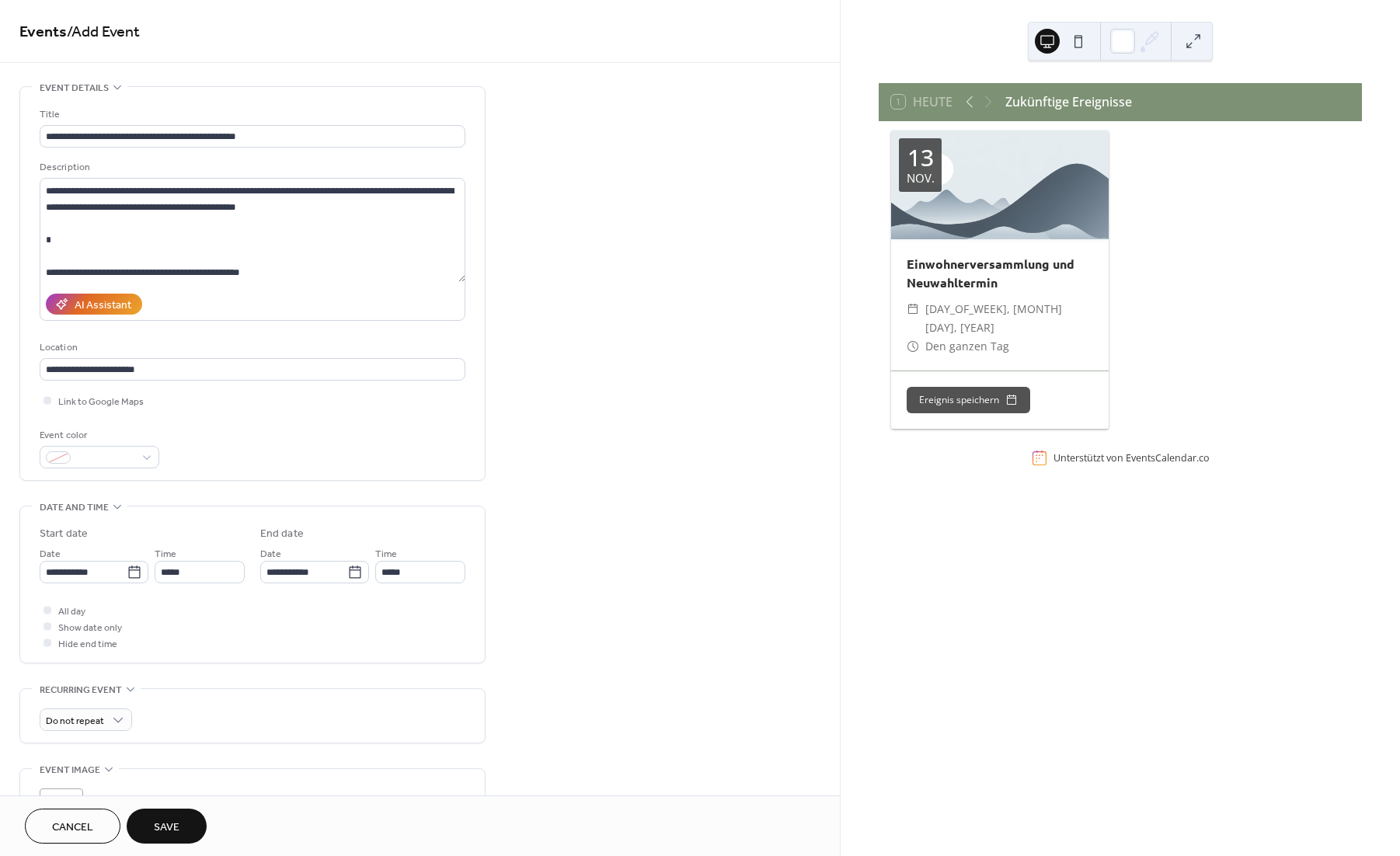 type on "*****" 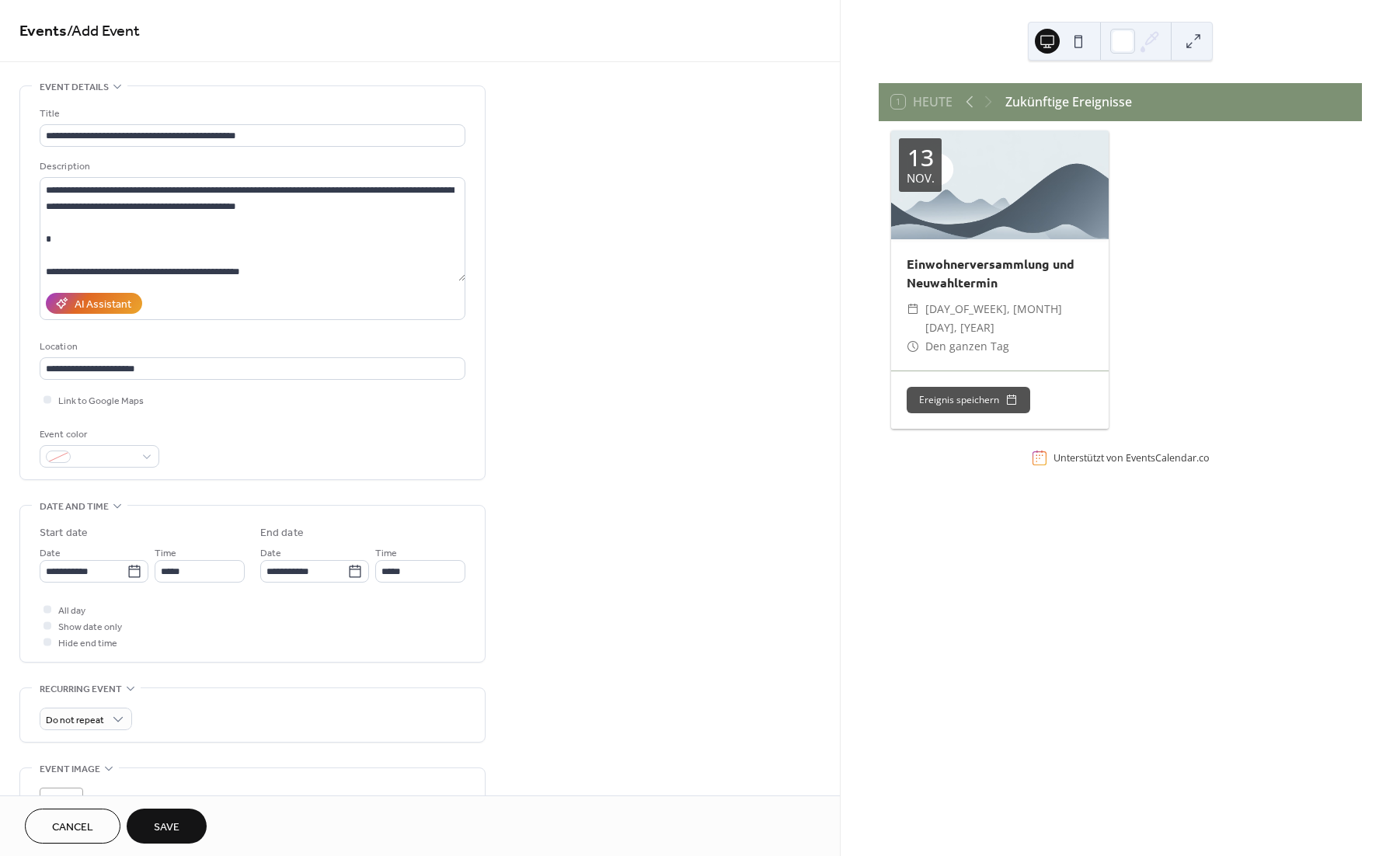 scroll, scrollTop: 0, scrollLeft: 0, axis: both 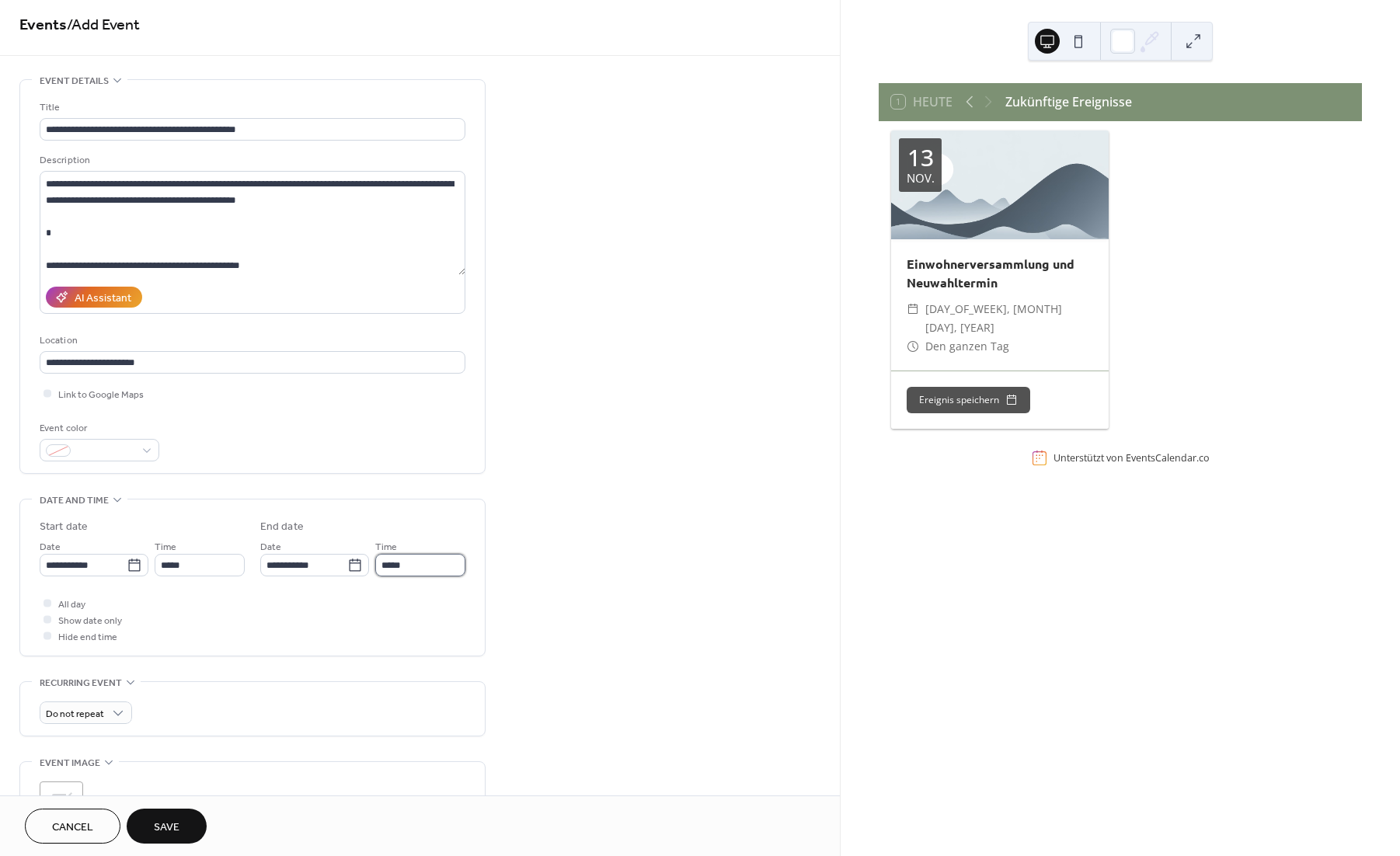 click on "*****" at bounding box center [420, 565] 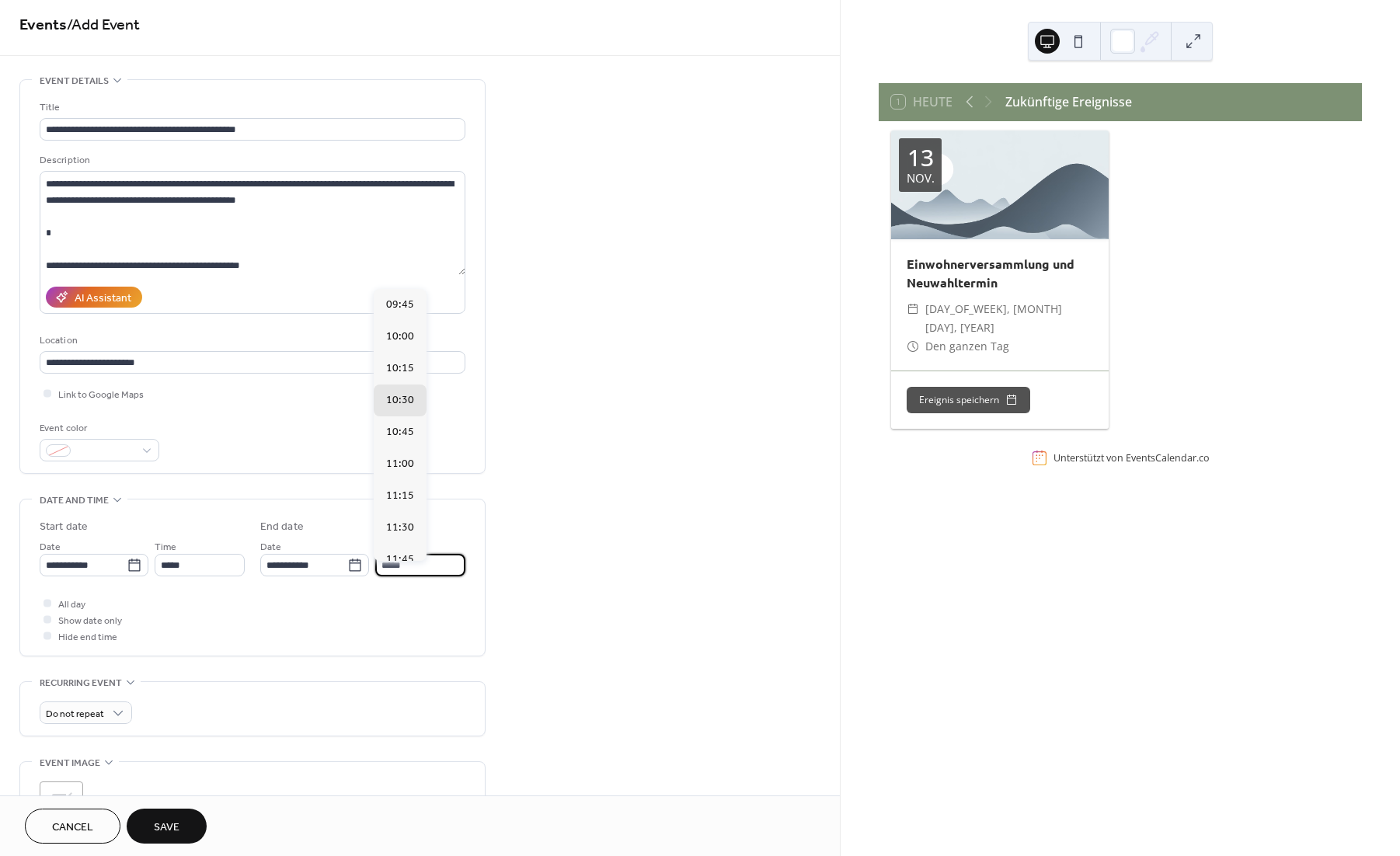 scroll, scrollTop: 6, scrollLeft: 0, axis: vertical 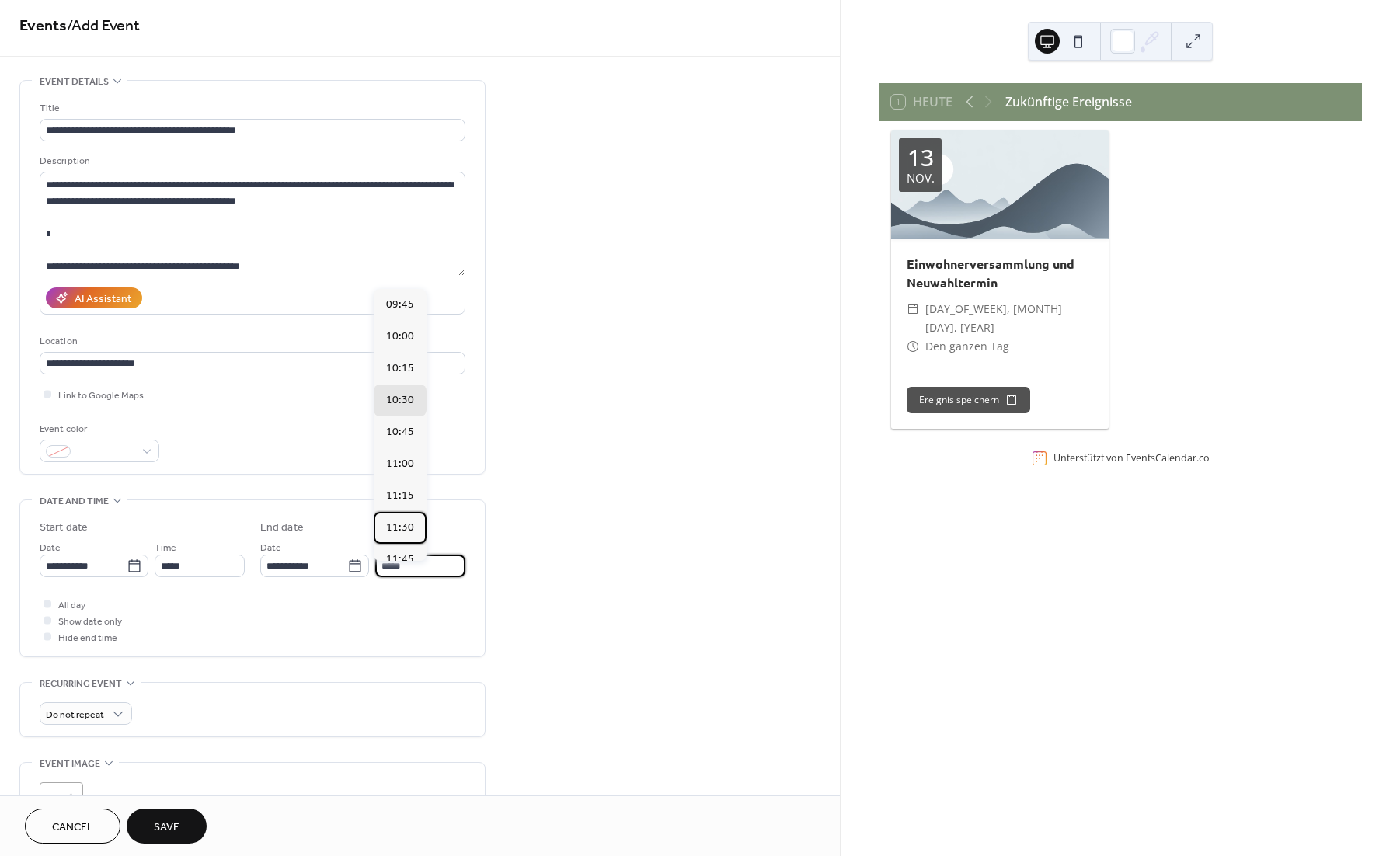 click on "11:30" at bounding box center [400, 527] 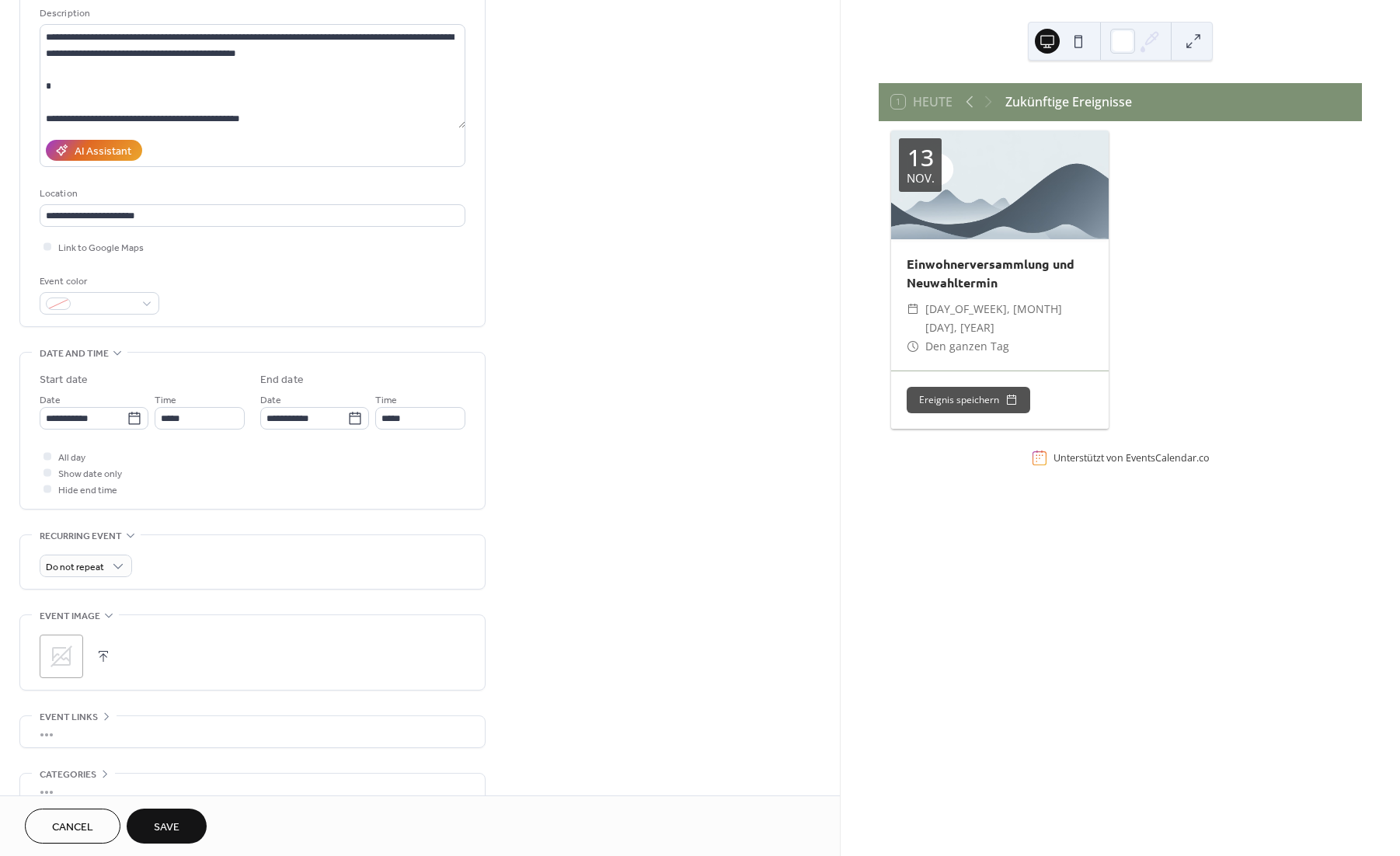 scroll, scrollTop: 177, scrollLeft: 0, axis: vertical 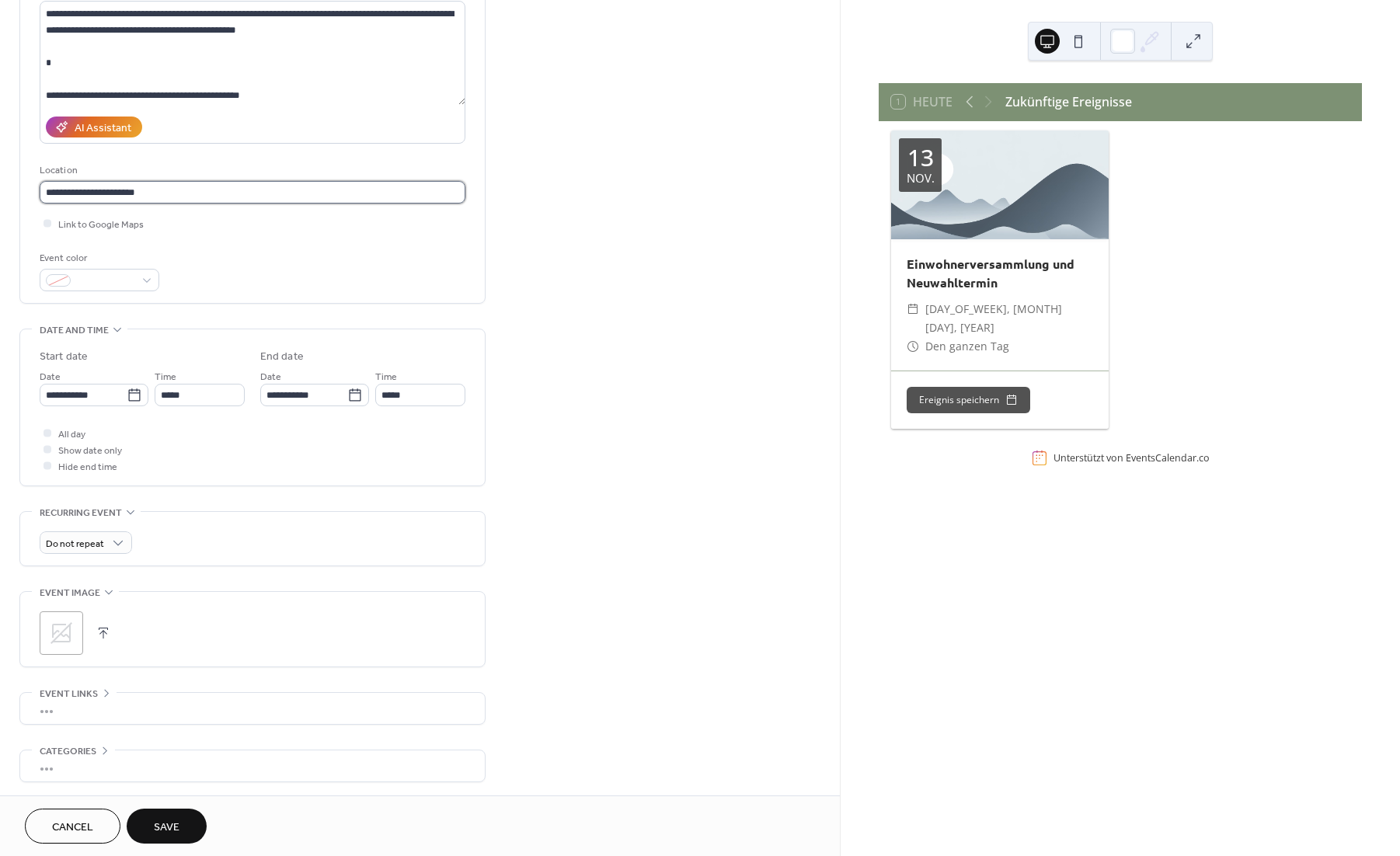 click on "**********" at bounding box center (252, 192) 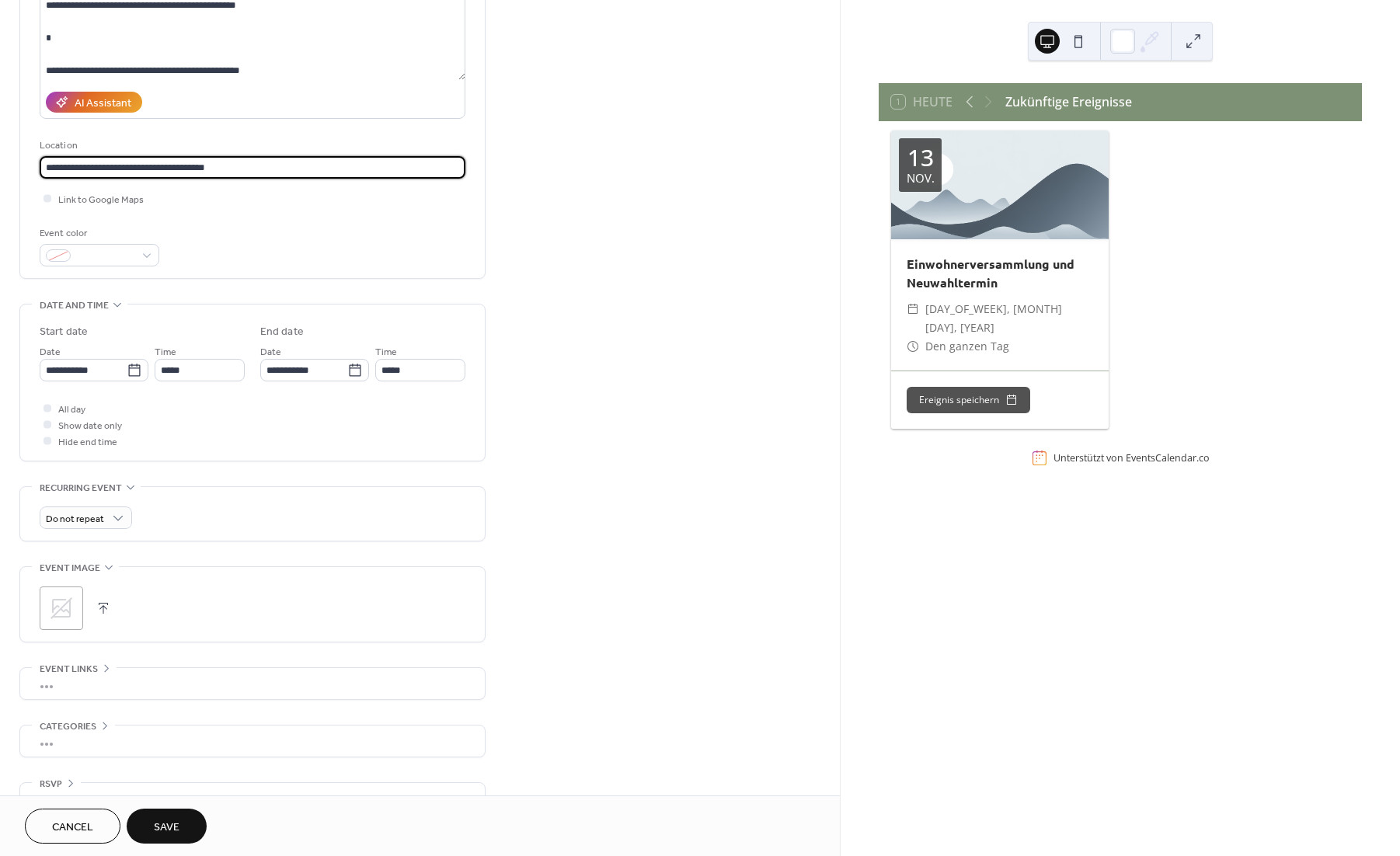 scroll, scrollTop: 249, scrollLeft: 0, axis: vertical 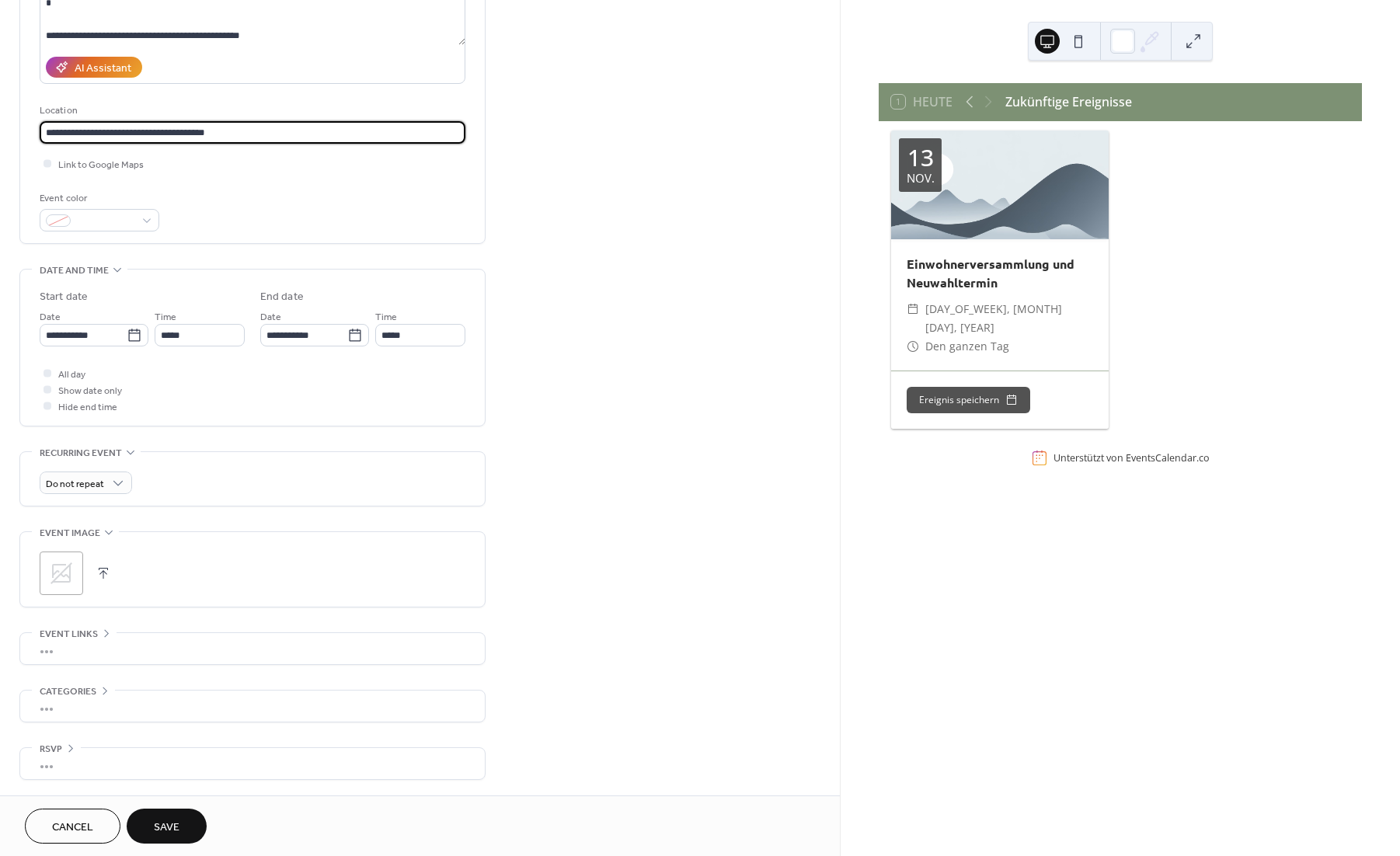 type on "**********" 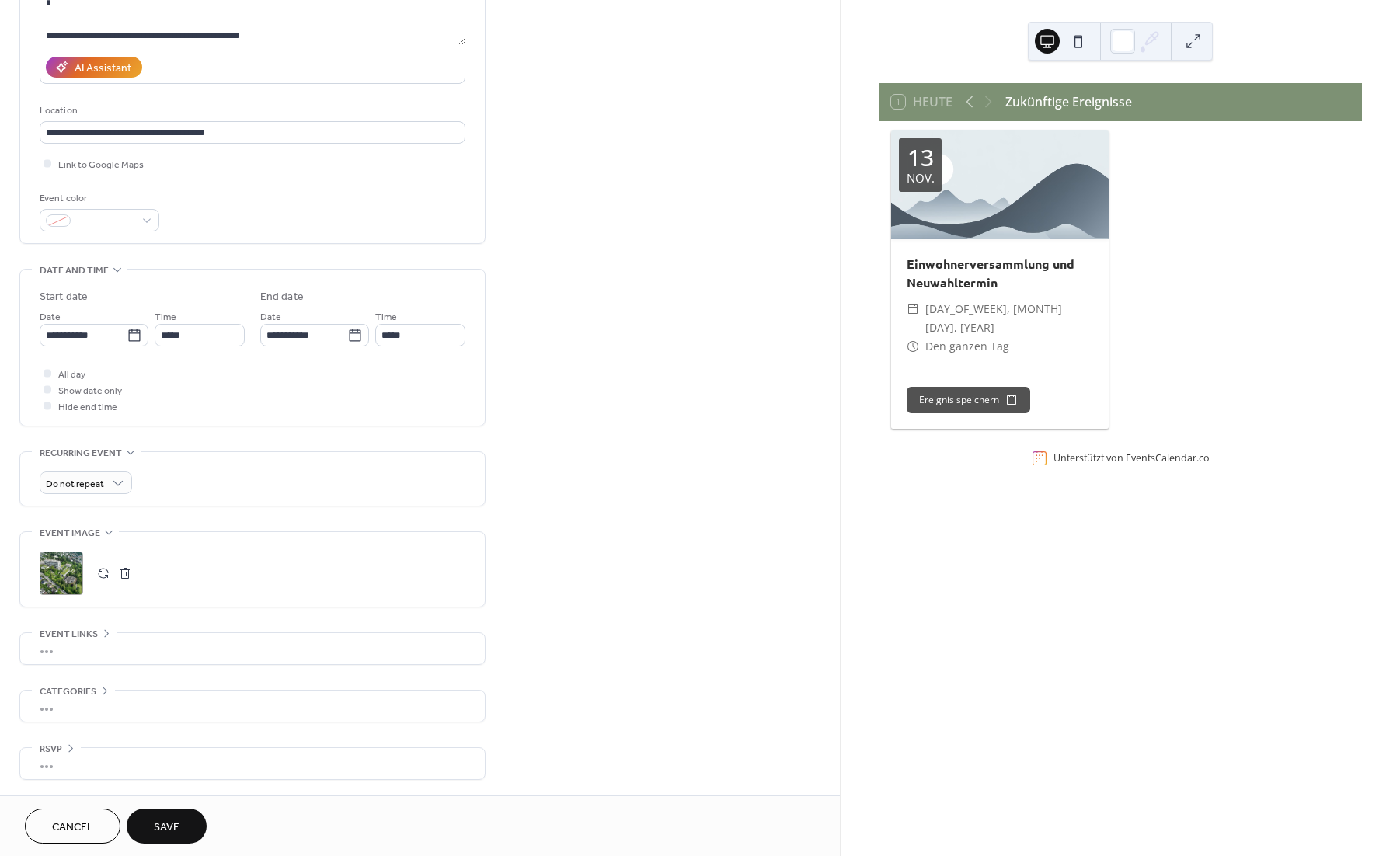 click on "•••" at bounding box center [252, 706] 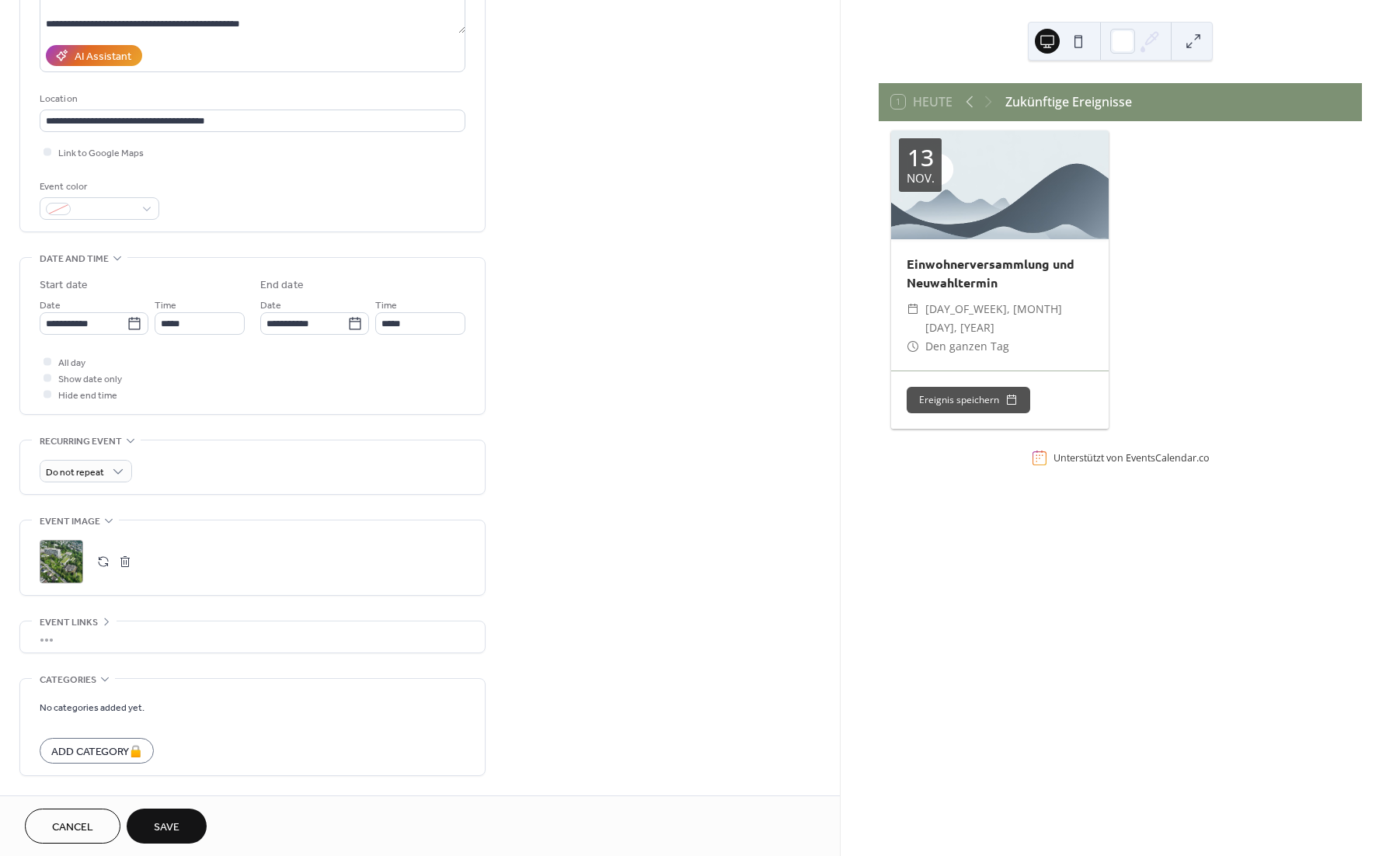 scroll, scrollTop: 247, scrollLeft: 0, axis: vertical 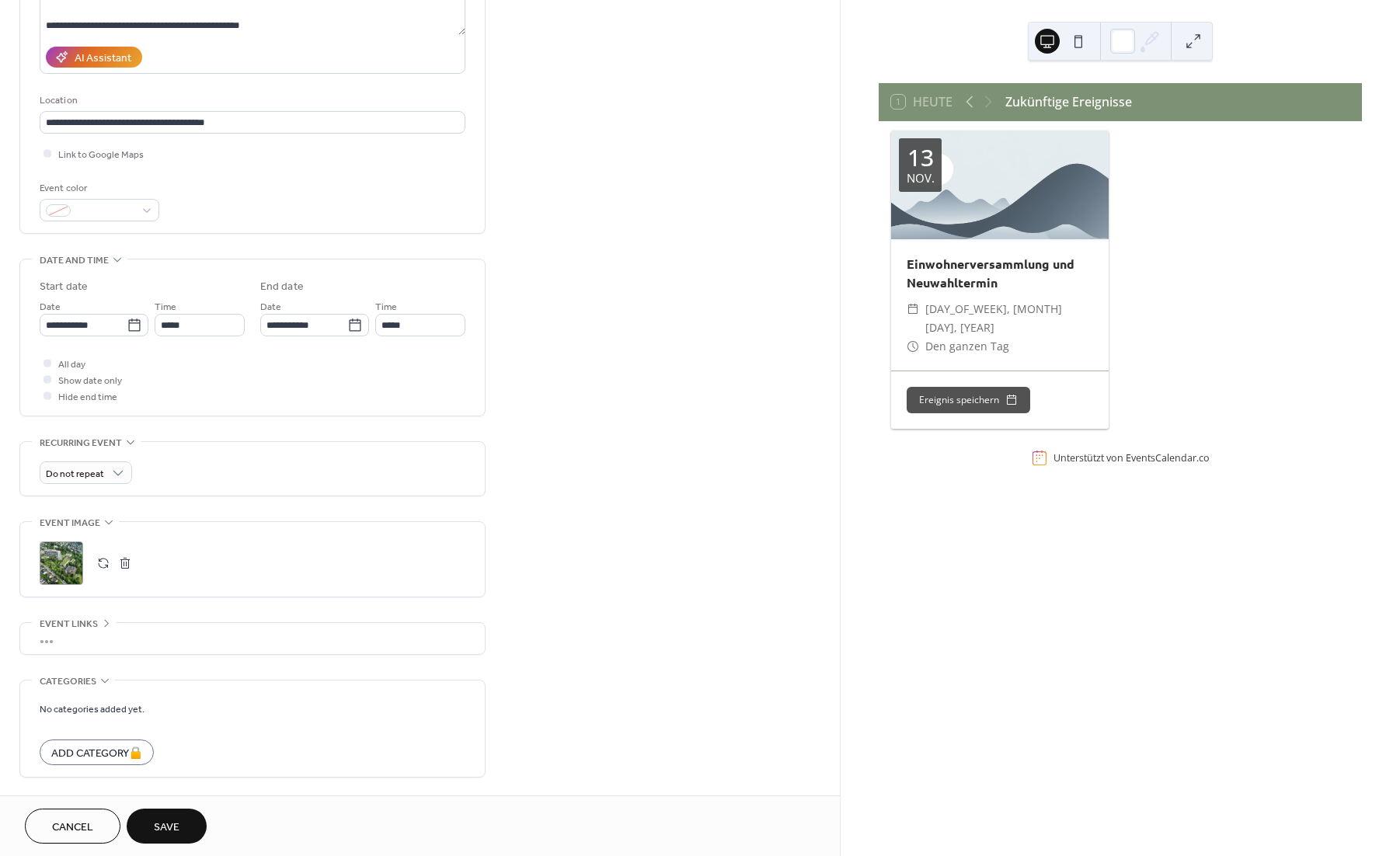 click on "Save" at bounding box center [166, 826] 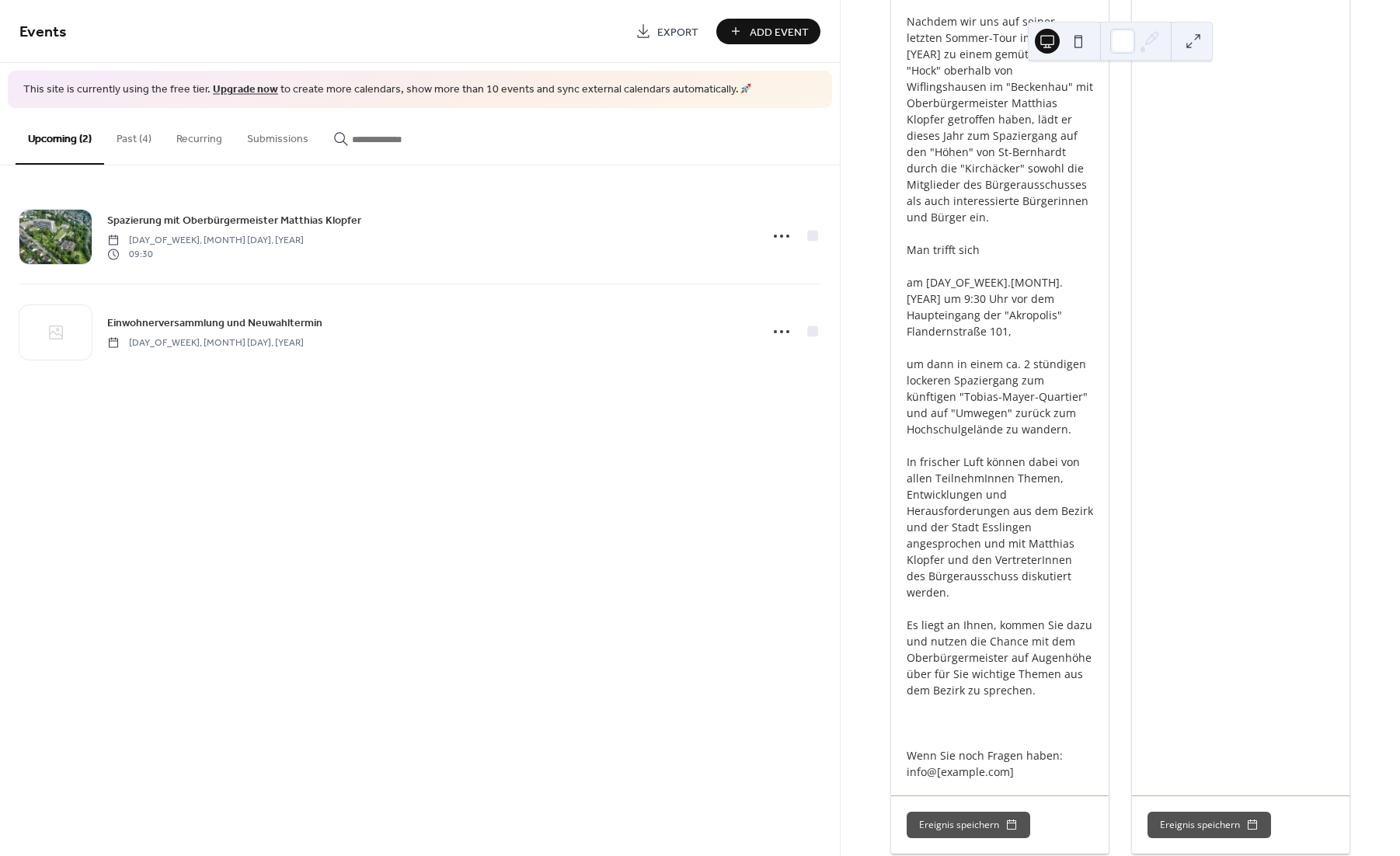 scroll, scrollTop: 0, scrollLeft: 0, axis: both 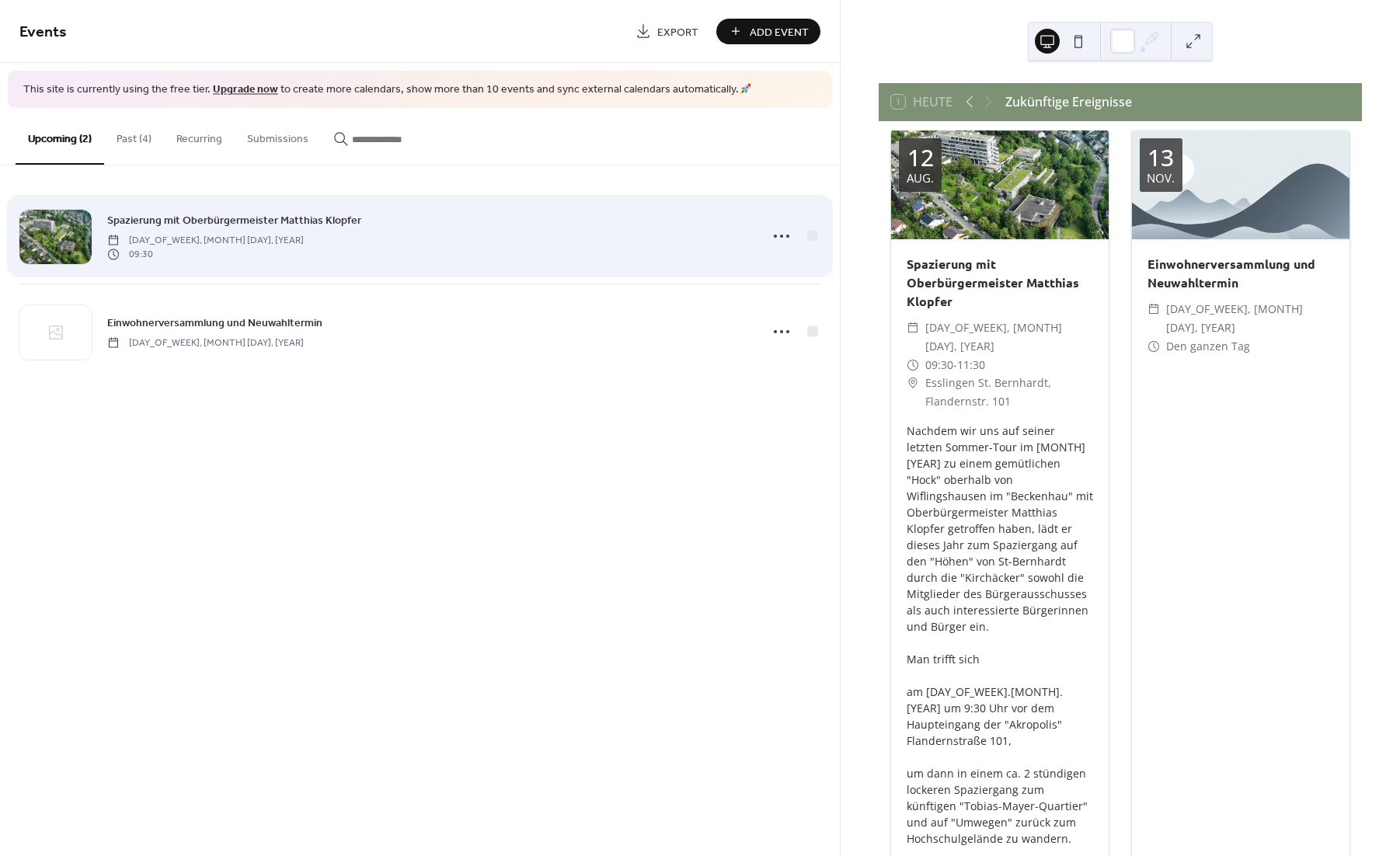 click on "Spazierung mit Oberbürgermeister Matthias Klopfer" at bounding box center [234, 220] 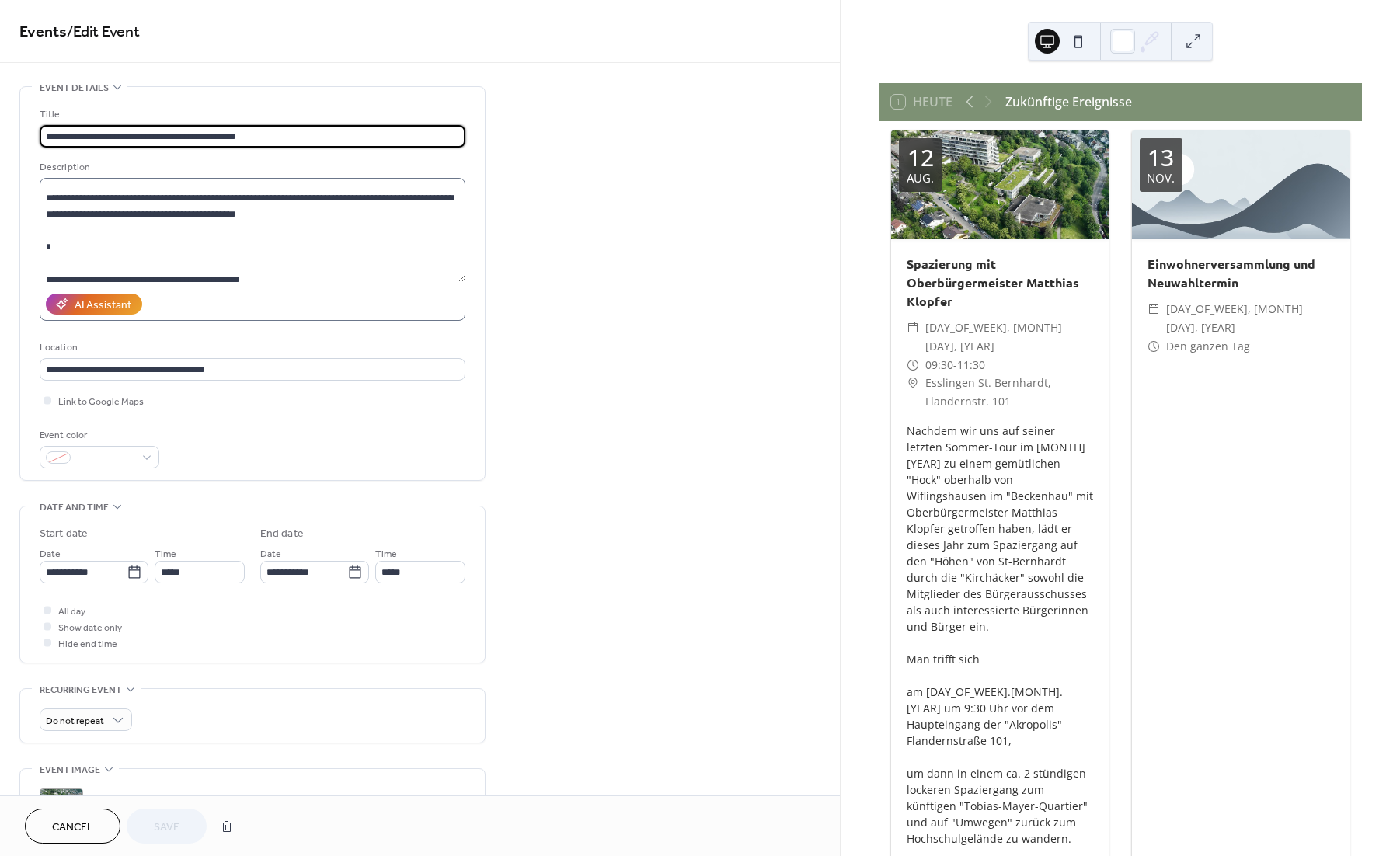 scroll, scrollTop: 261, scrollLeft: 0, axis: vertical 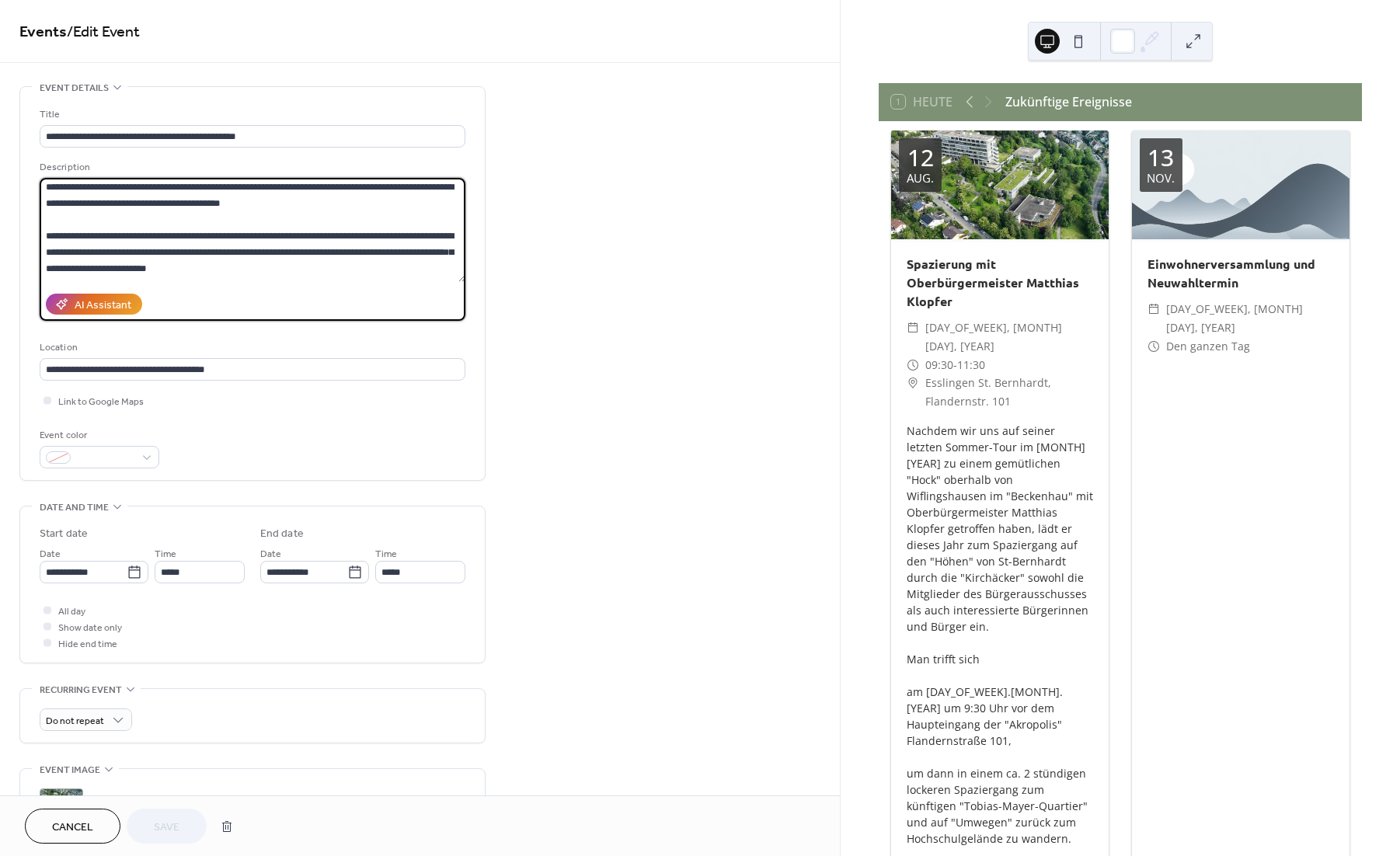 drag, startPoint x: 276, startPoint y: 273, endPoint x: 44, endPoint y: 235, distance: 235.09147 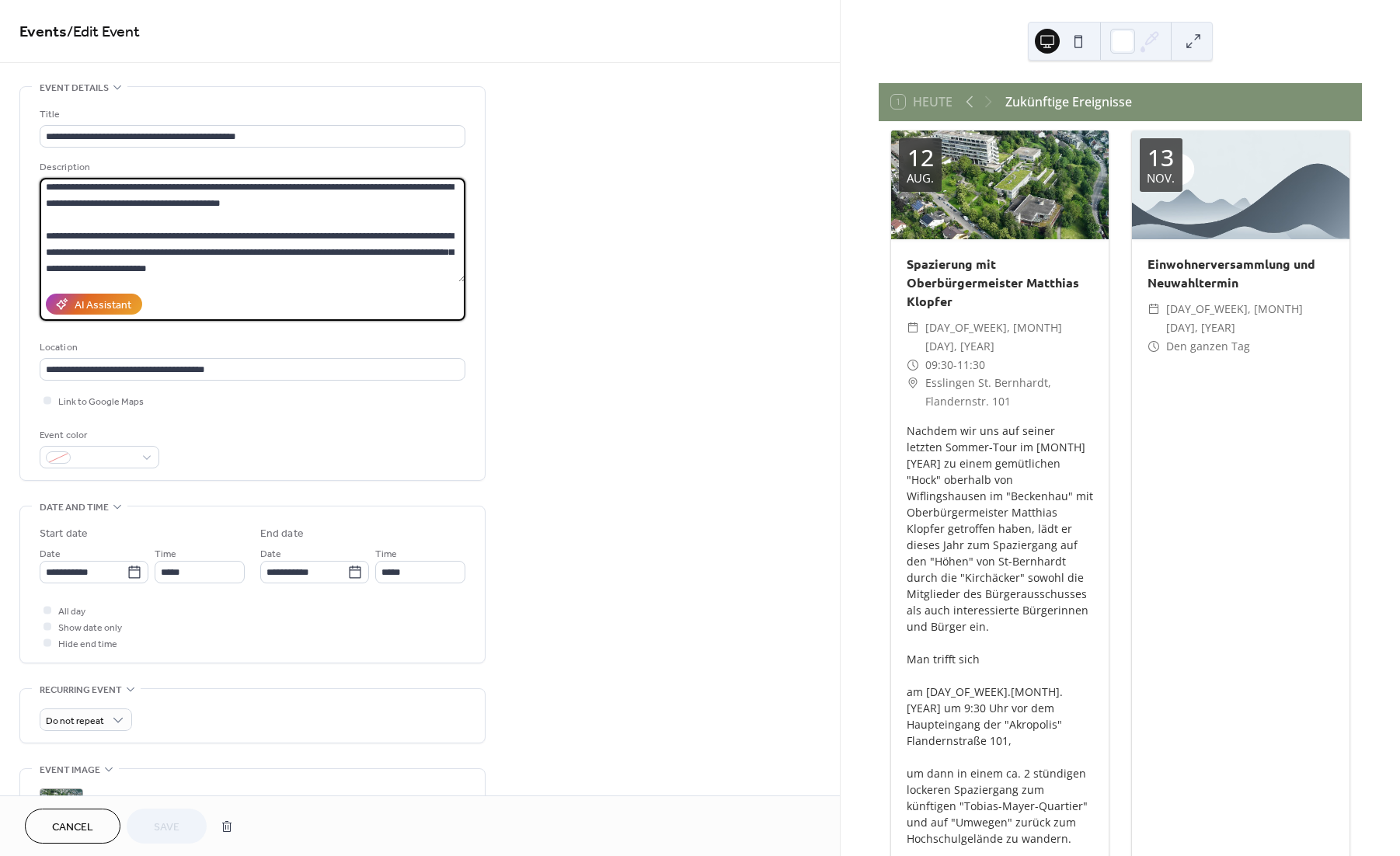 click at bounding box center (252, 230) 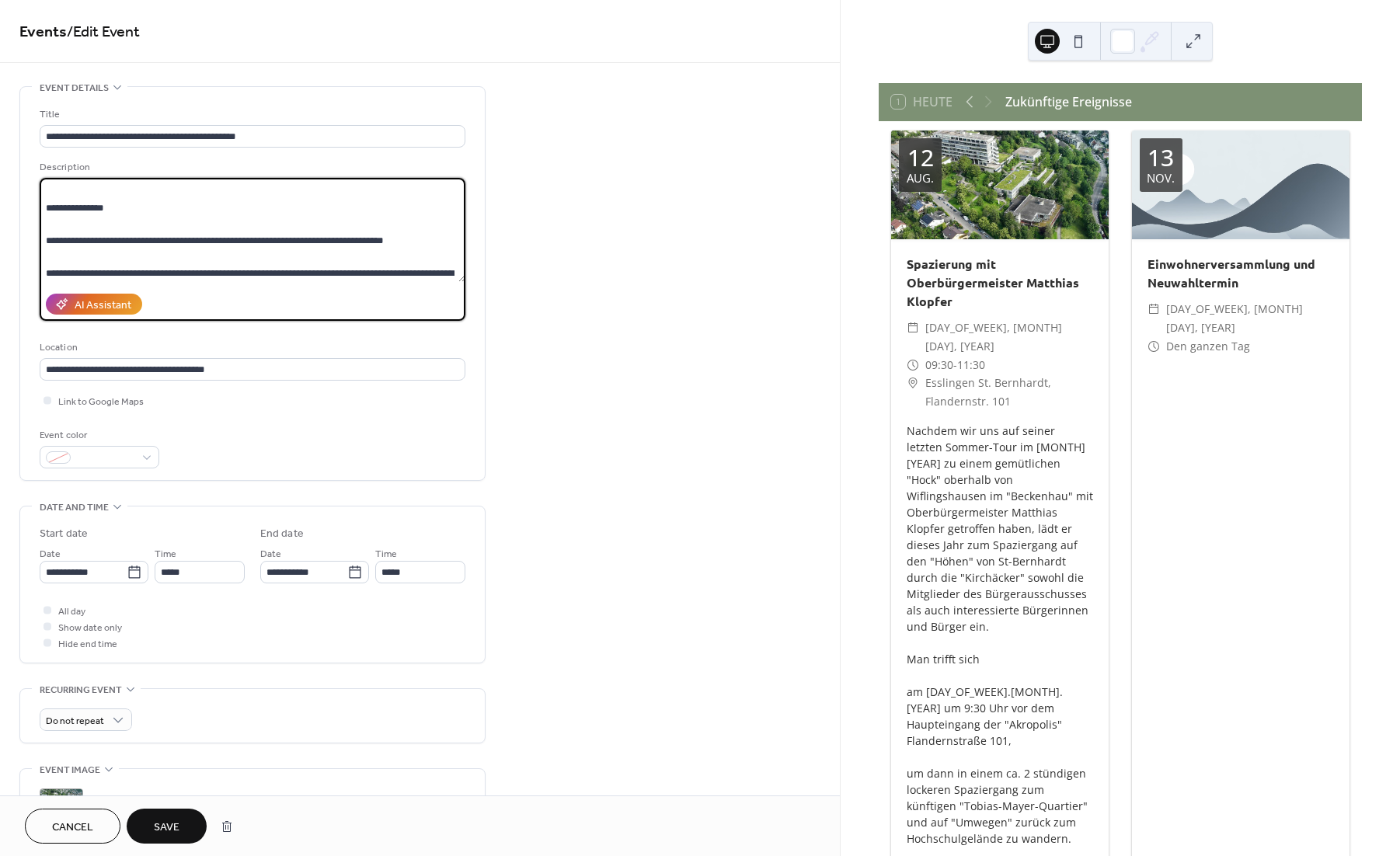scroll, scrollTop: 114, scrollLeft: 0, axis: vertical 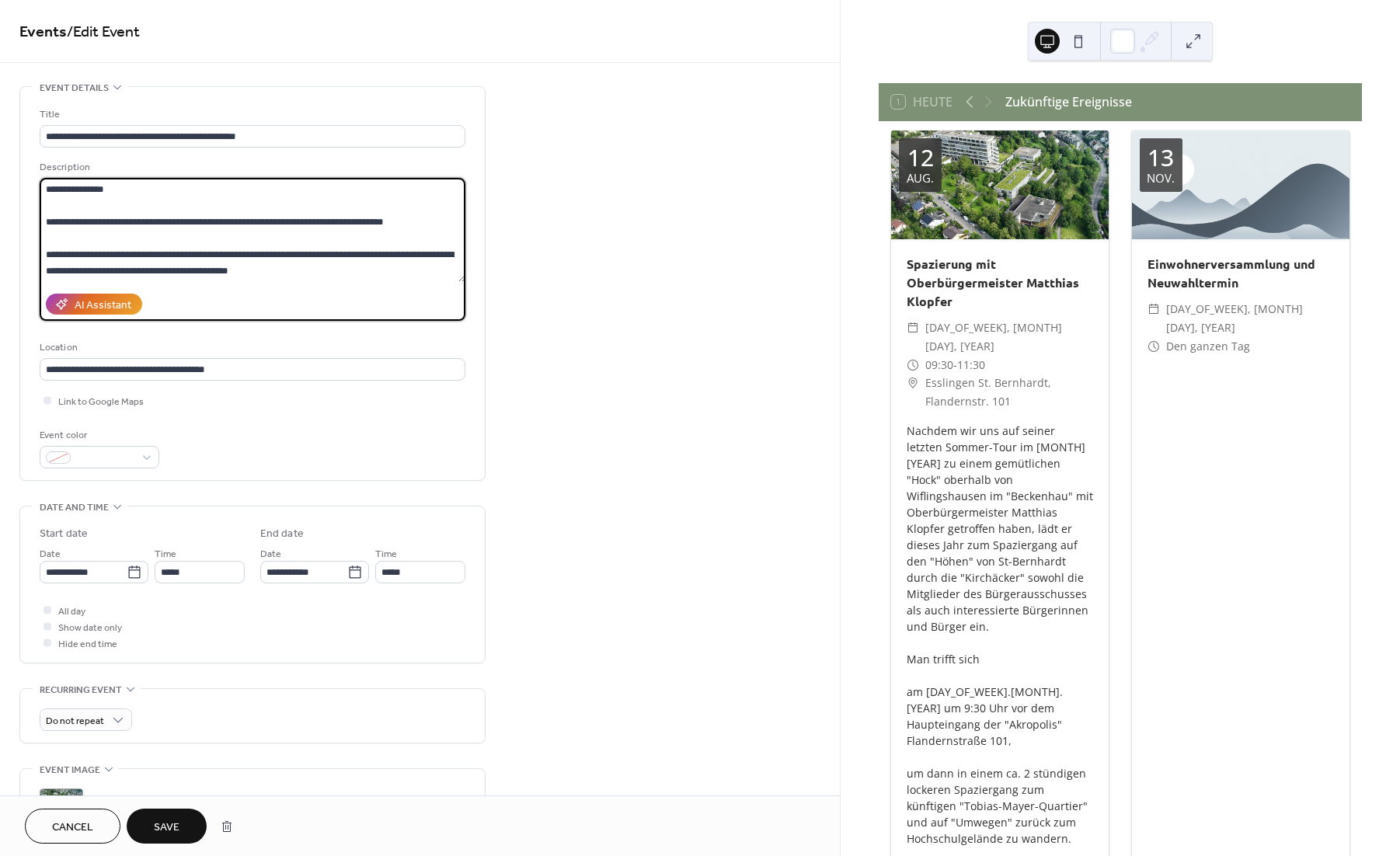drag, startPoint x: 259, startPoint y: 234, endPoint x: 41, endPoint y: 221, distance: 218.38727 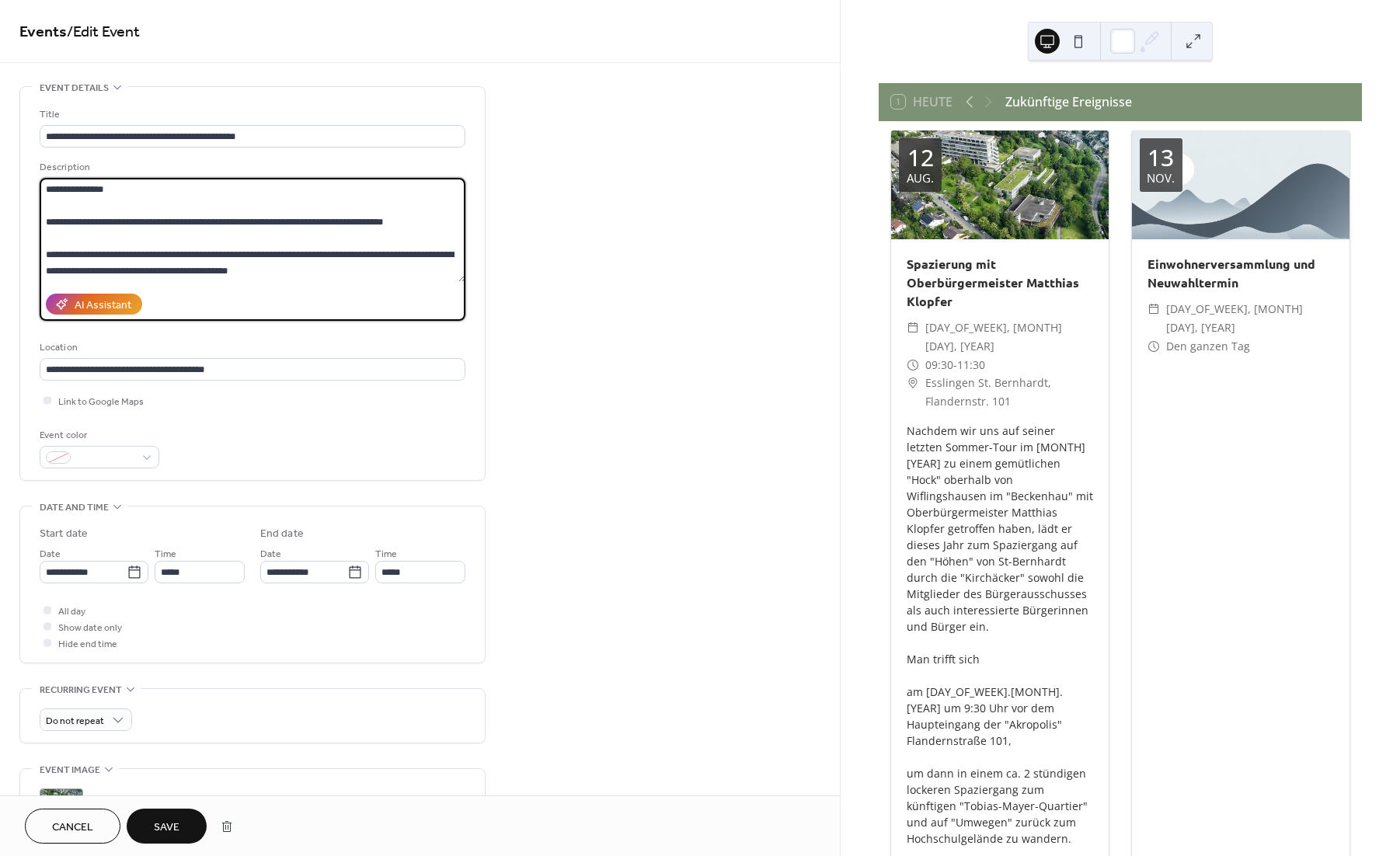 click on "**********" at bounding box center (252, 230) 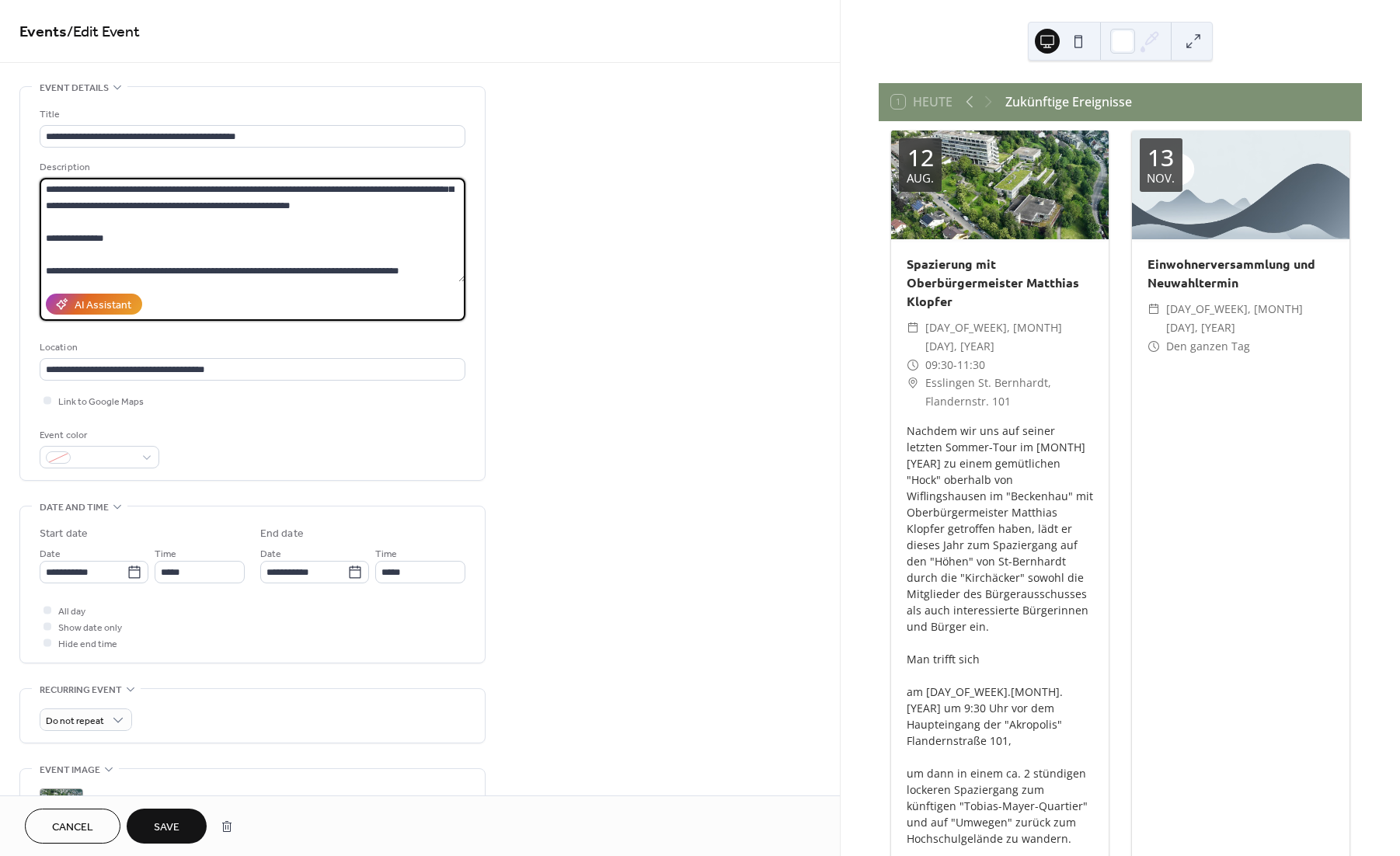 scroll, scrollTop: 0, scrollLeft: 0, axis: both 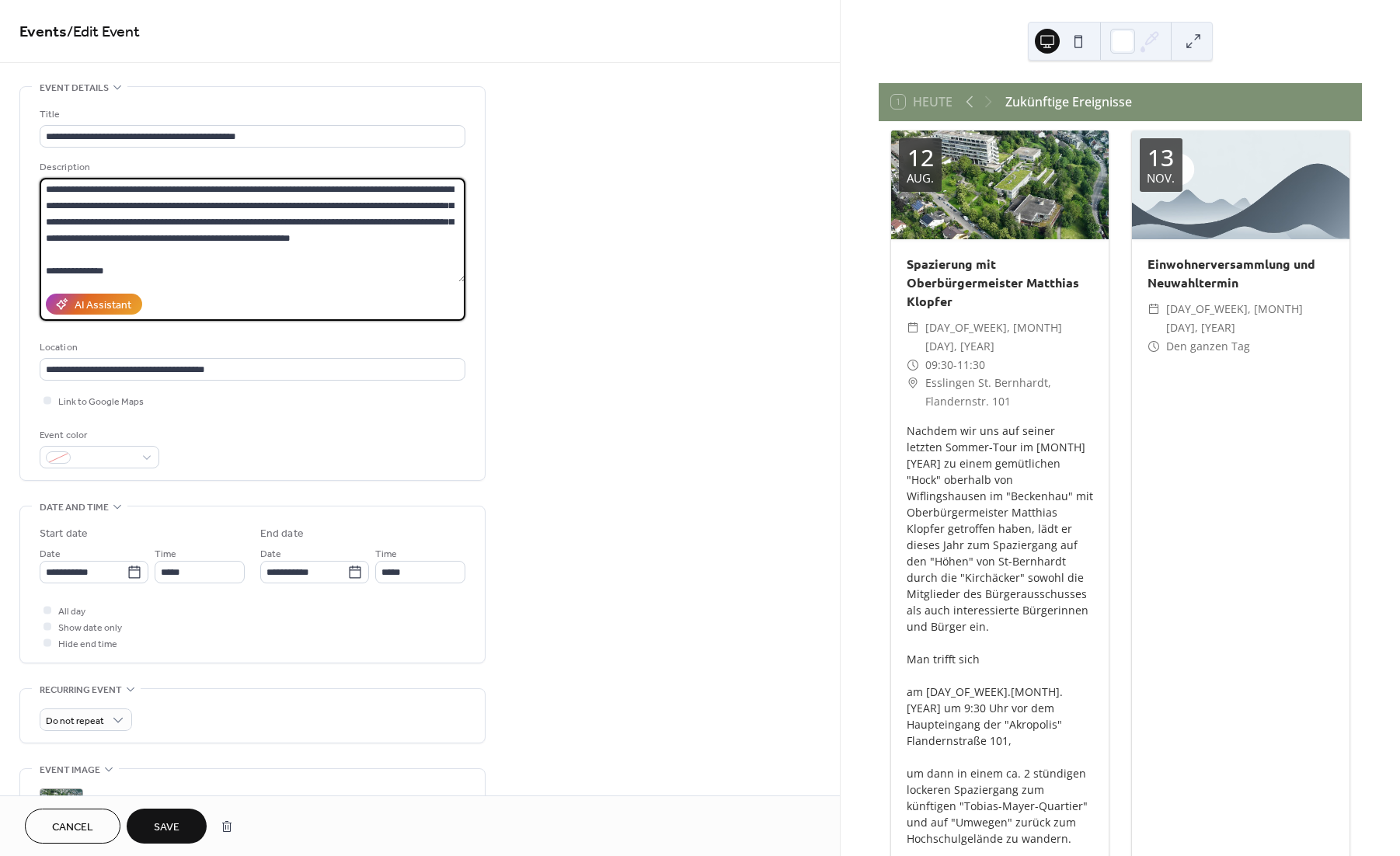 drag, startPoint x: 74, startPoint y: 226, endPoint x: 30, endPoint y: 187, distance: 58.796258 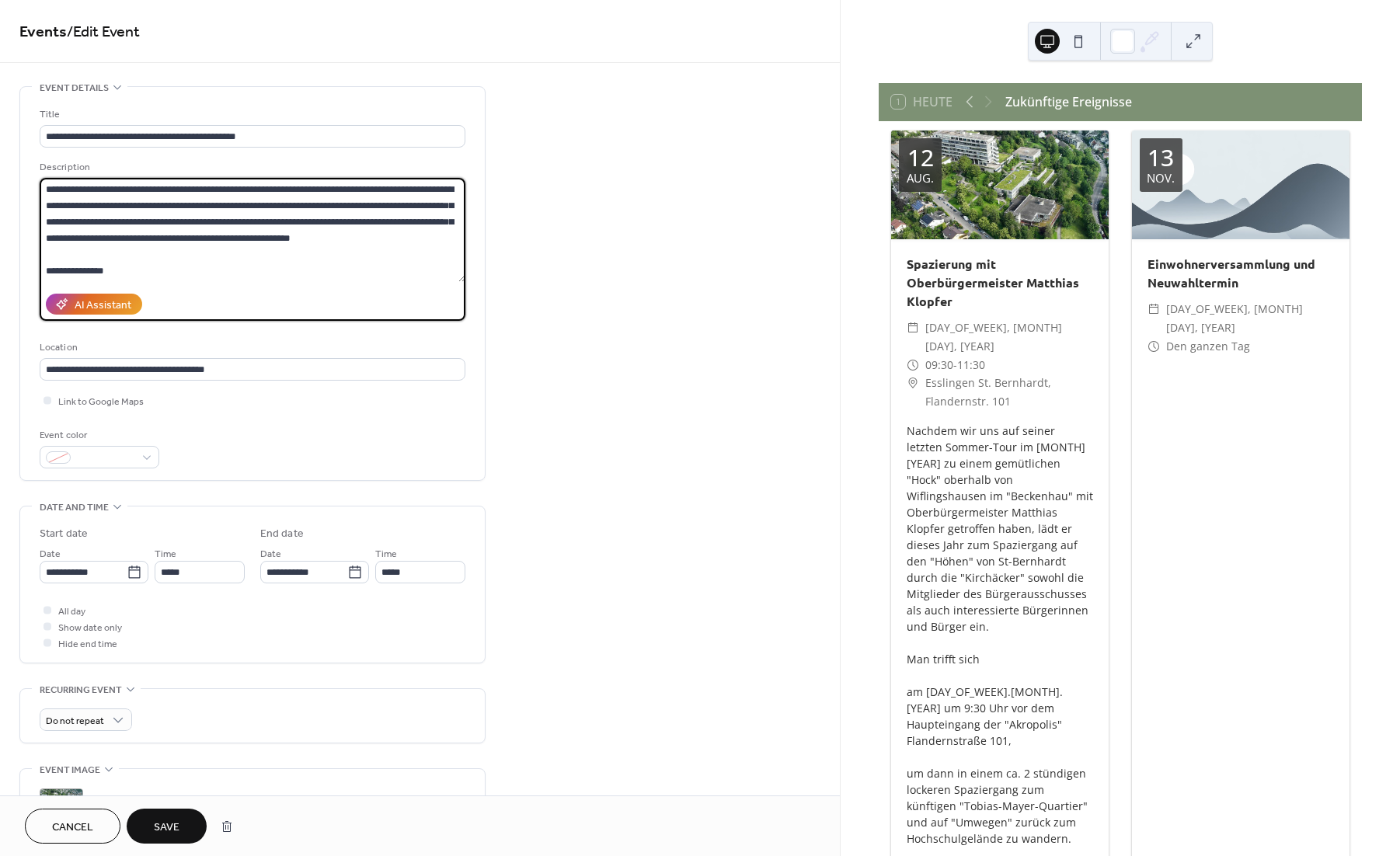 click on "**********" at bounding box center [252, 230] 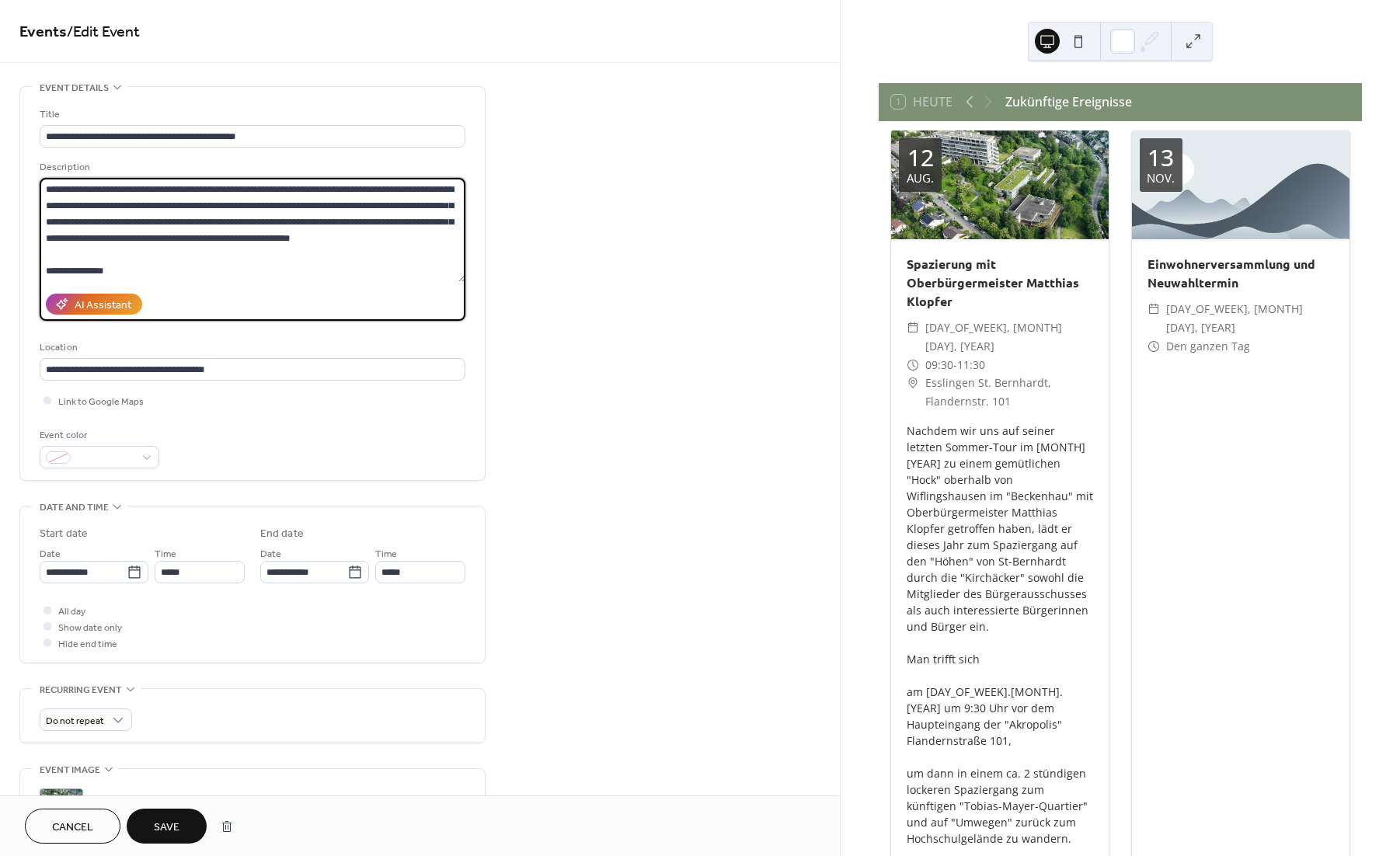 drag, startPoint x: 210, startPoint y: 207, endPoint x: 54, endPoint y: 190, distance: 156.92355 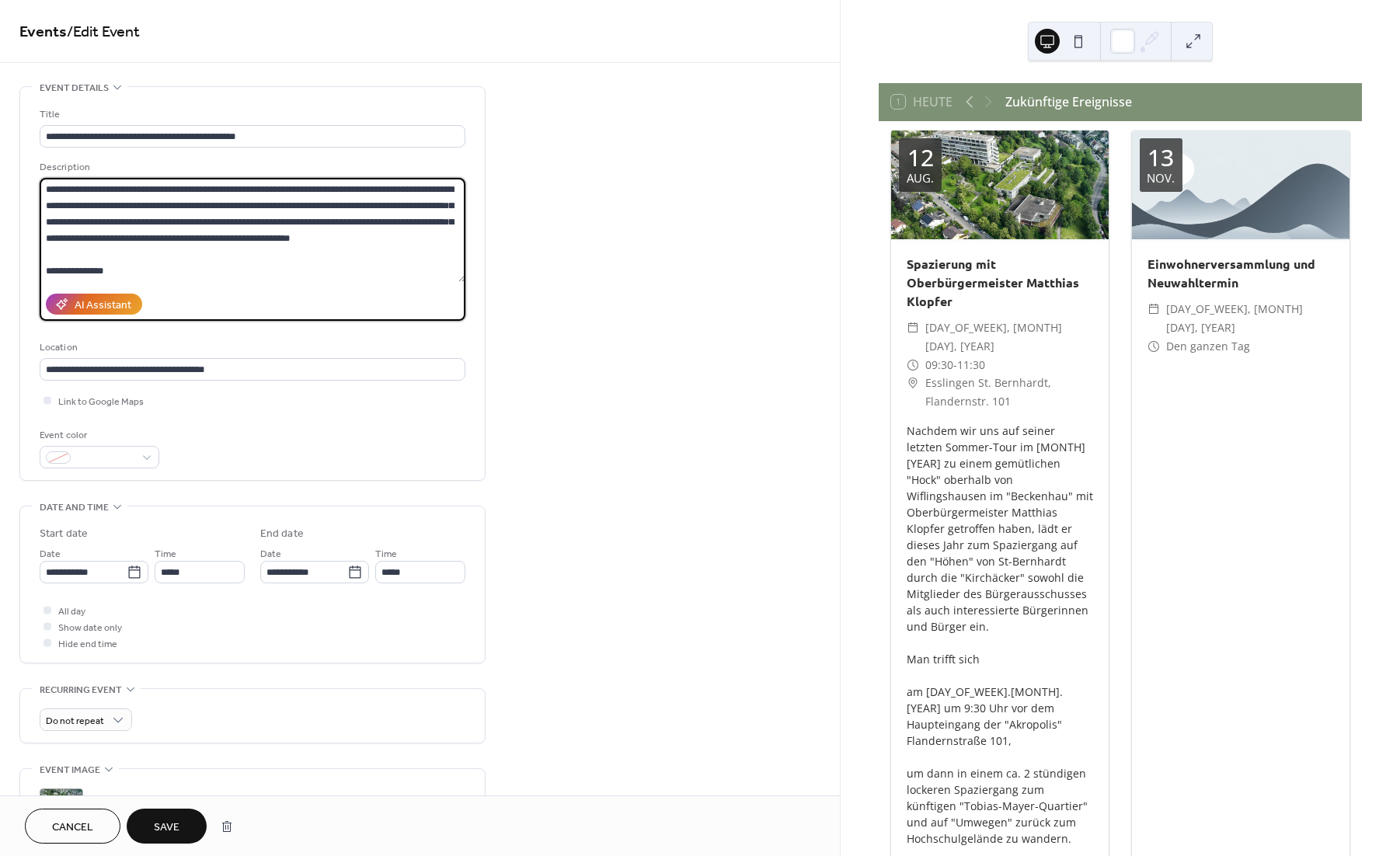 click on "**********" at bounding box center [252, 230] 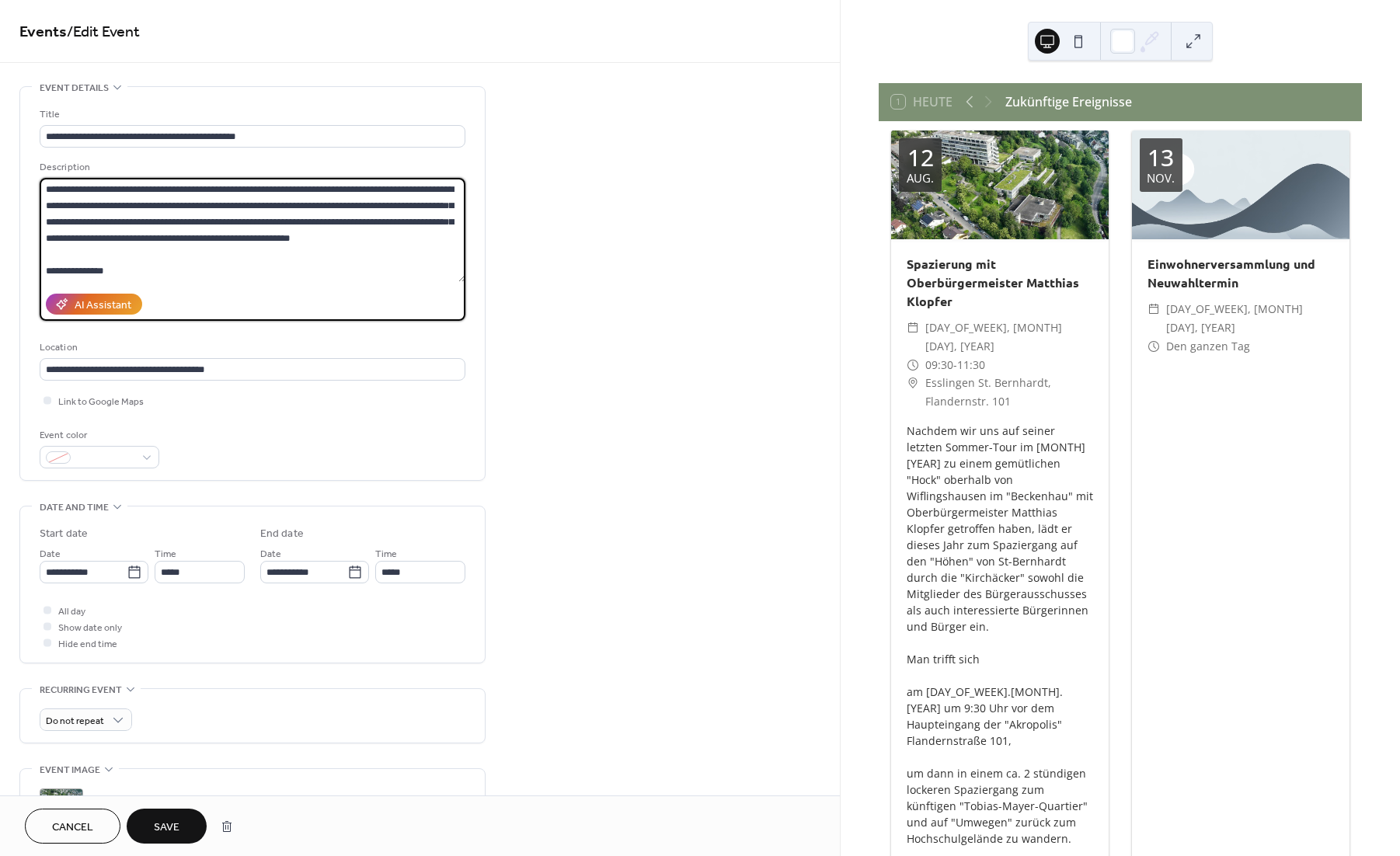 drag, startPoint x: 243, startPoint y: 211, endPoint x: 44, endPoint y: 180, distance: 201.4001 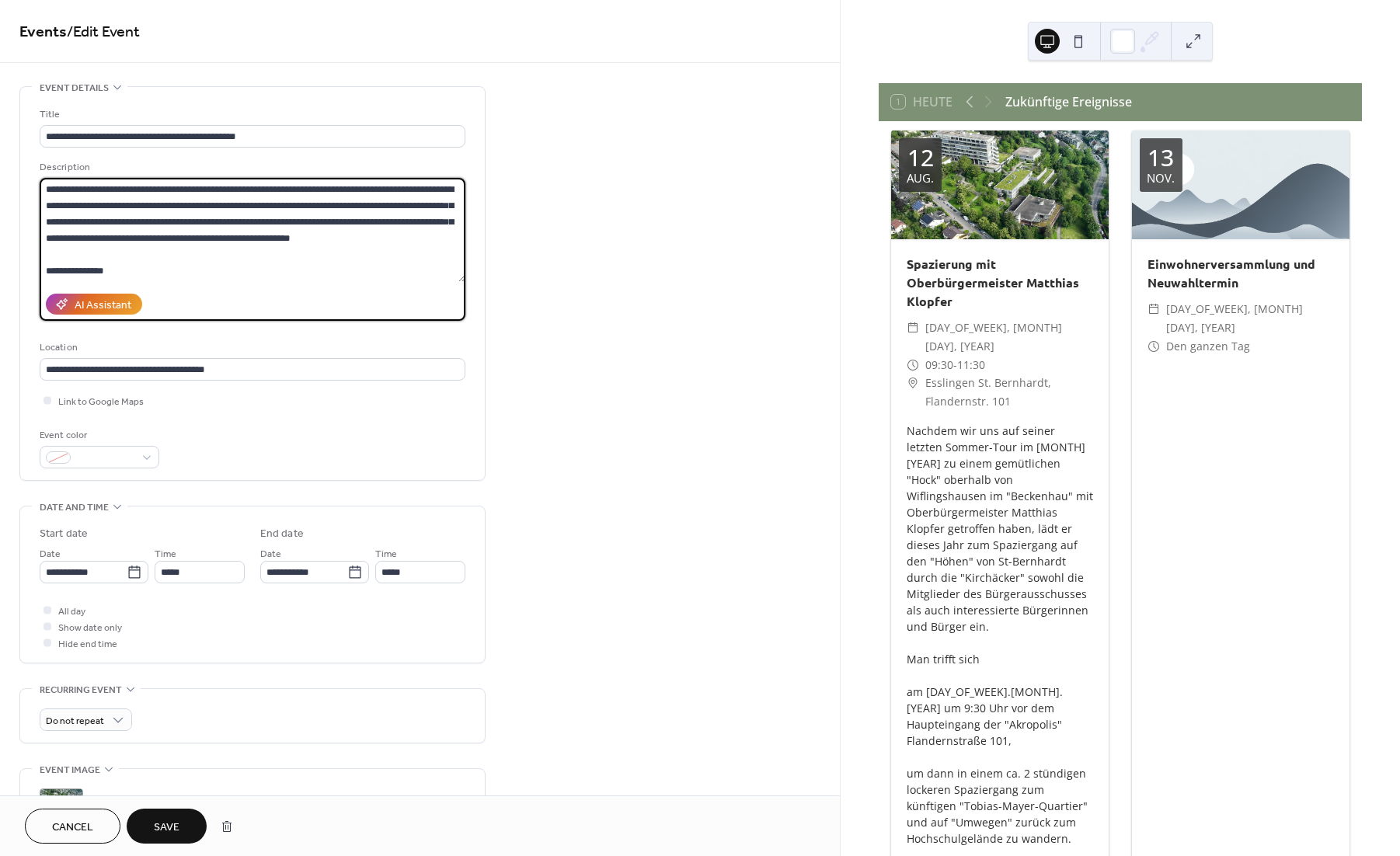 click on "**********" at bounding box center [252, 230] 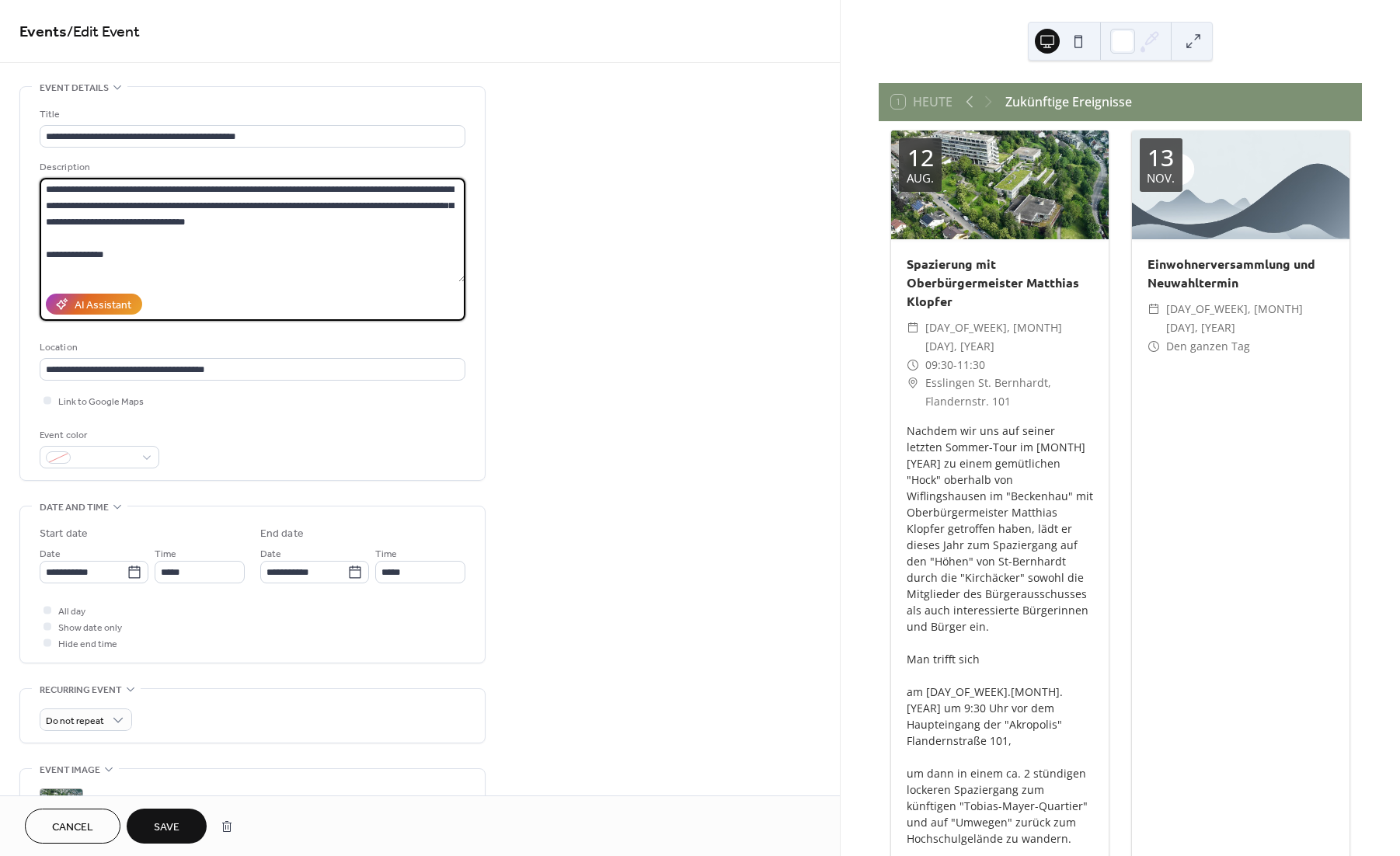 drag, startPoint x: 287, startPoint y: 191, endPoint x: 216, endPoint y: 192, distance: 71.00704 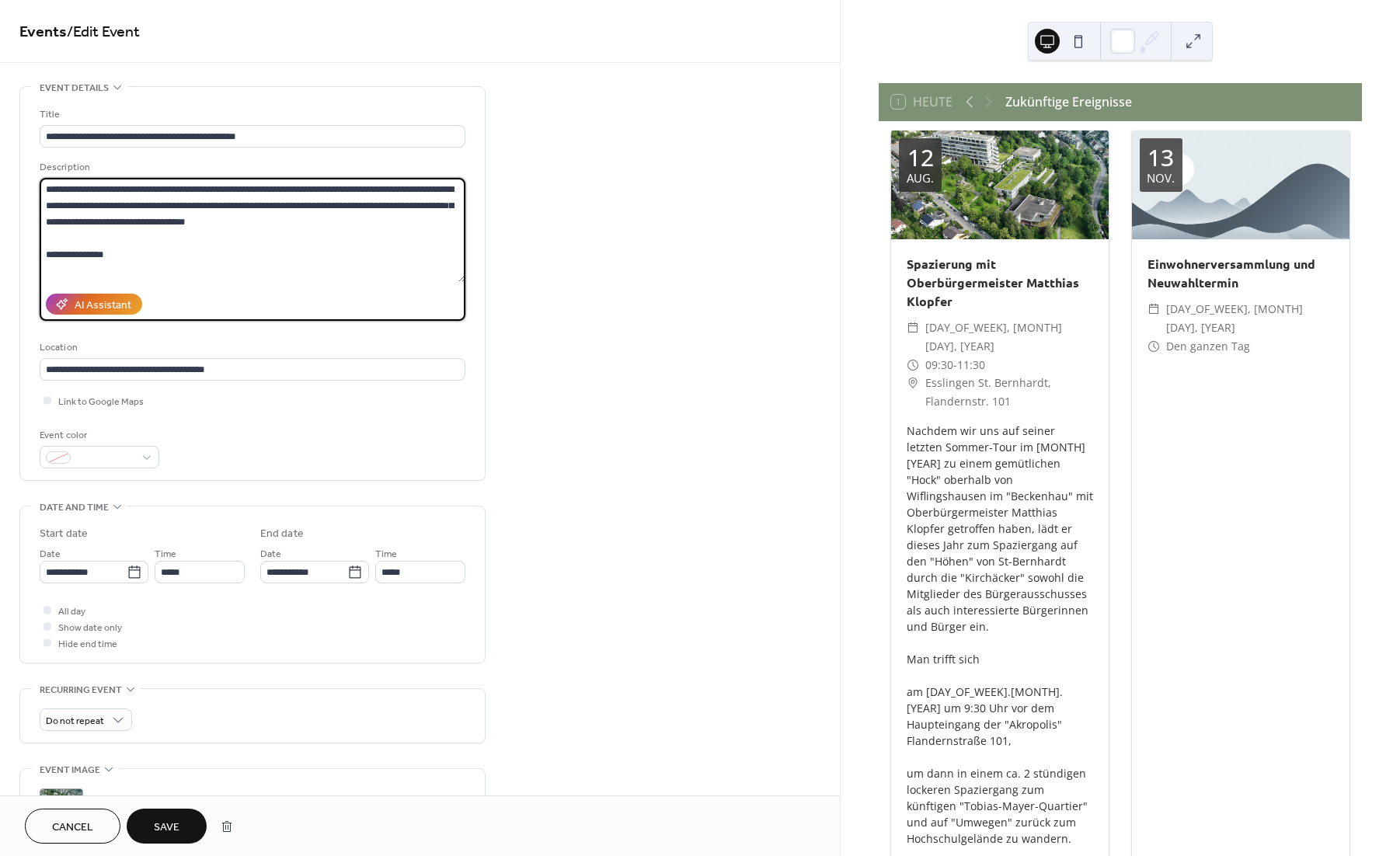 click on "**********" at bounding box center [252, 230] 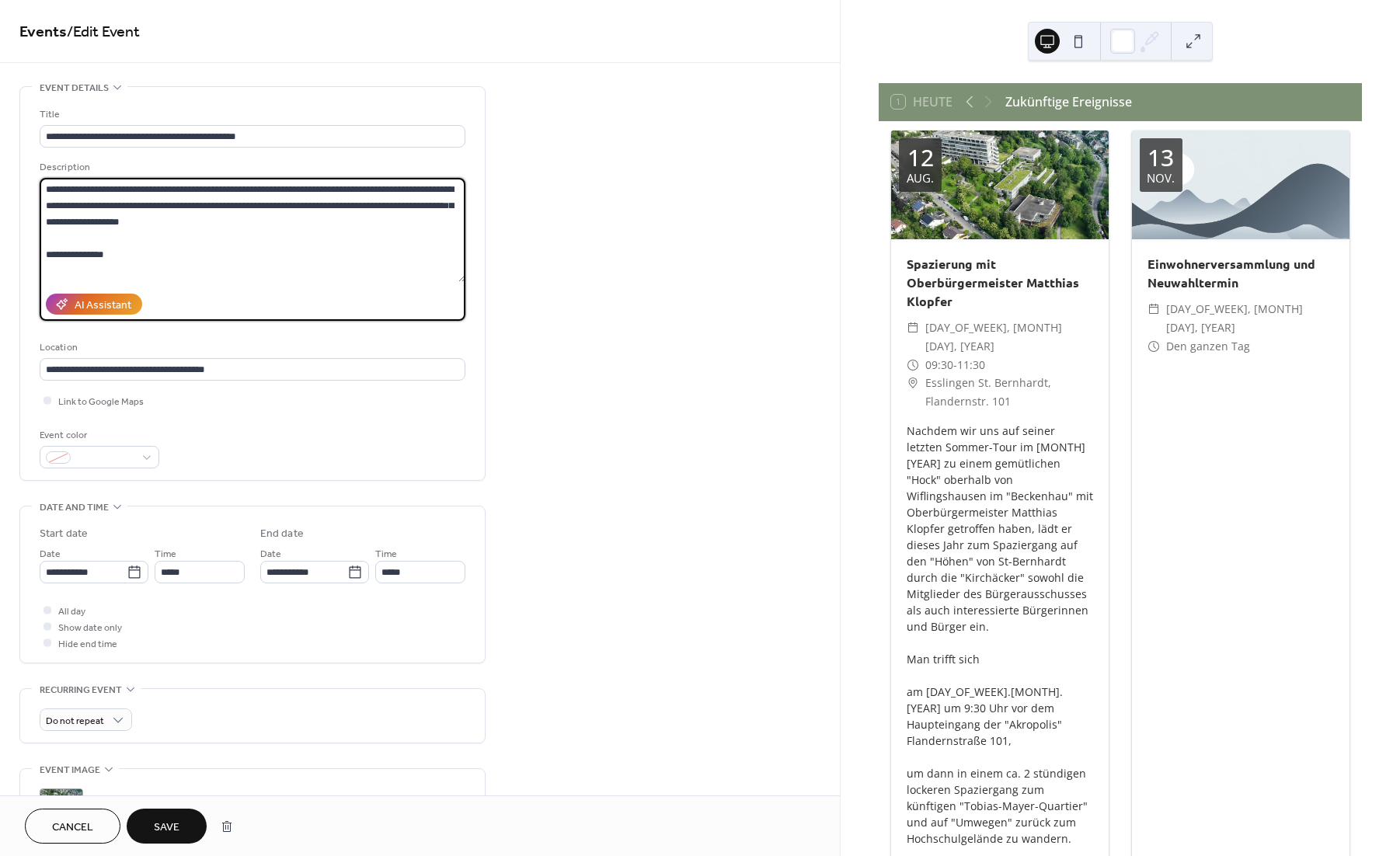 click on "**********" at bounding box center (252, 230) 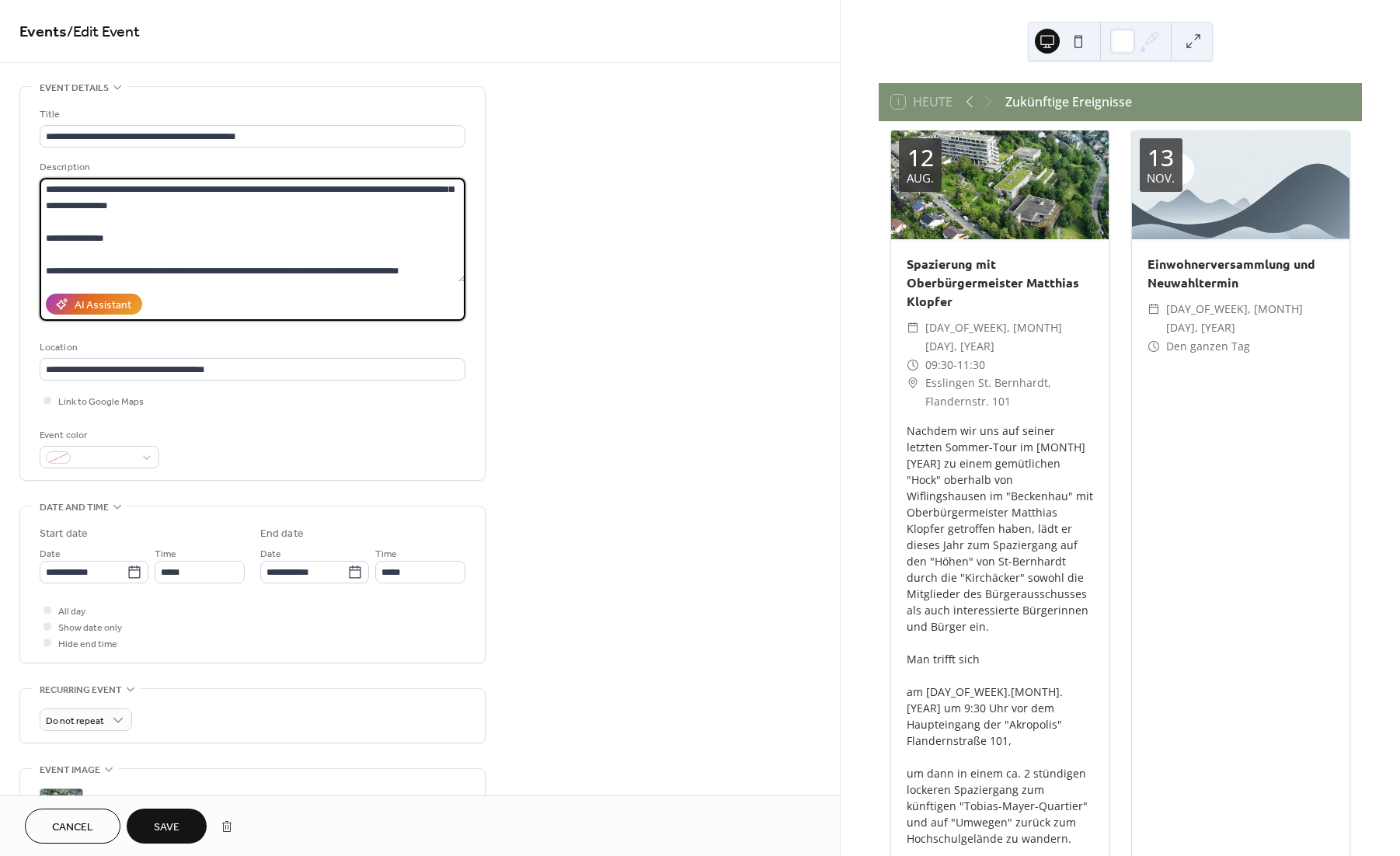 scroll, scrollTop: 41, scrollLeft: 0, axis: vertical 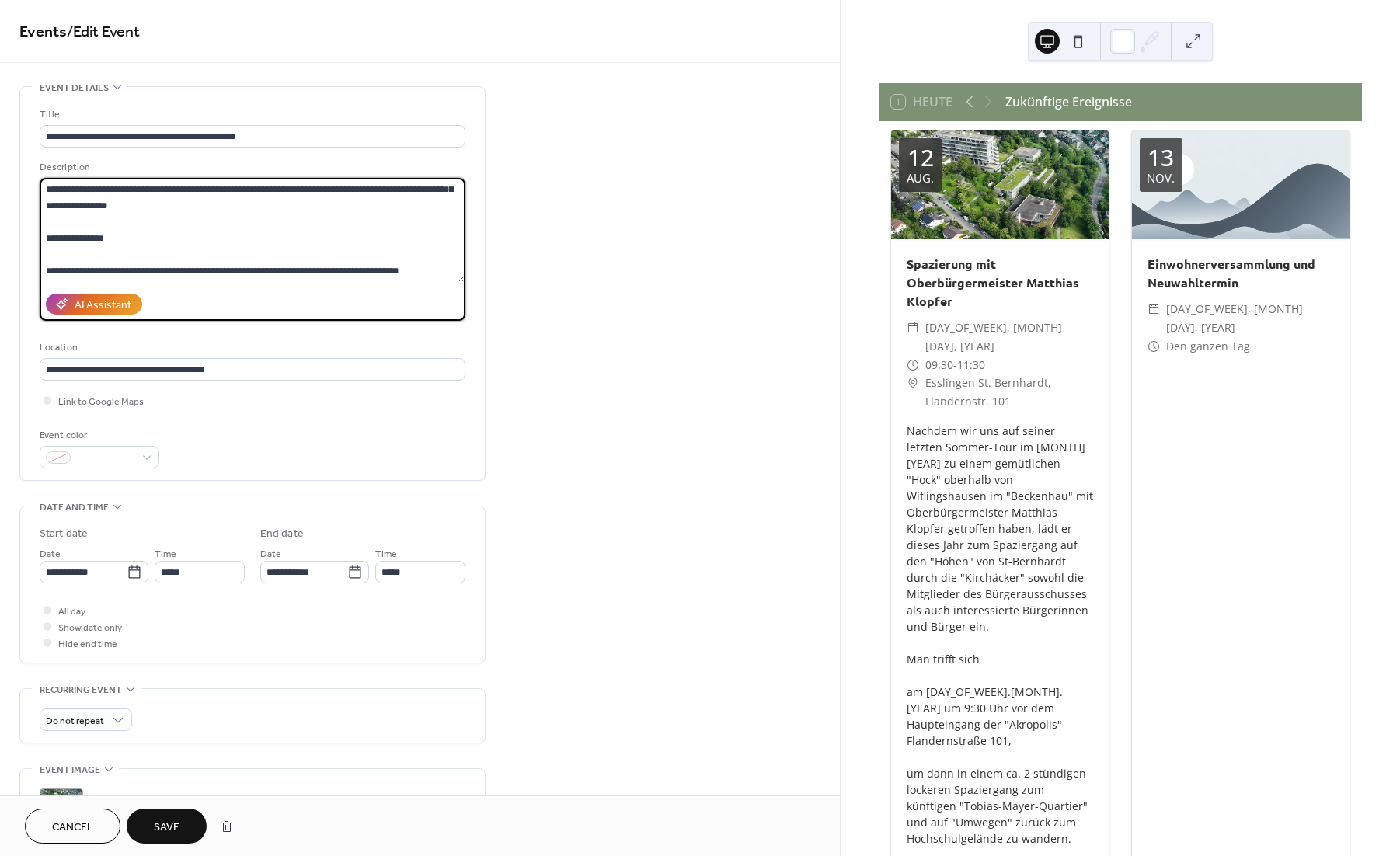 click on "**********" at bounding box center (252, 230) 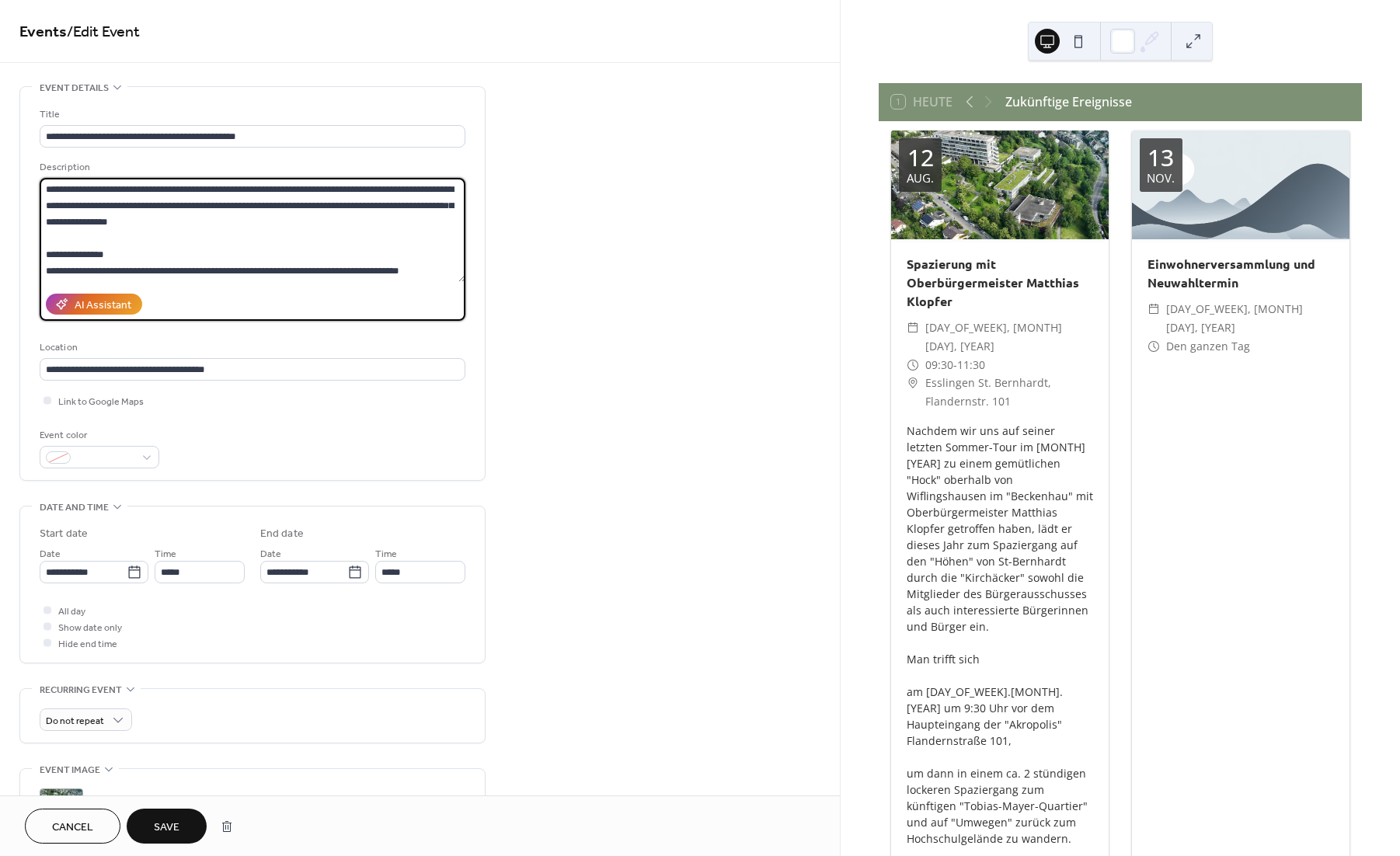 click on "**********" at bounding box center (252, 230) 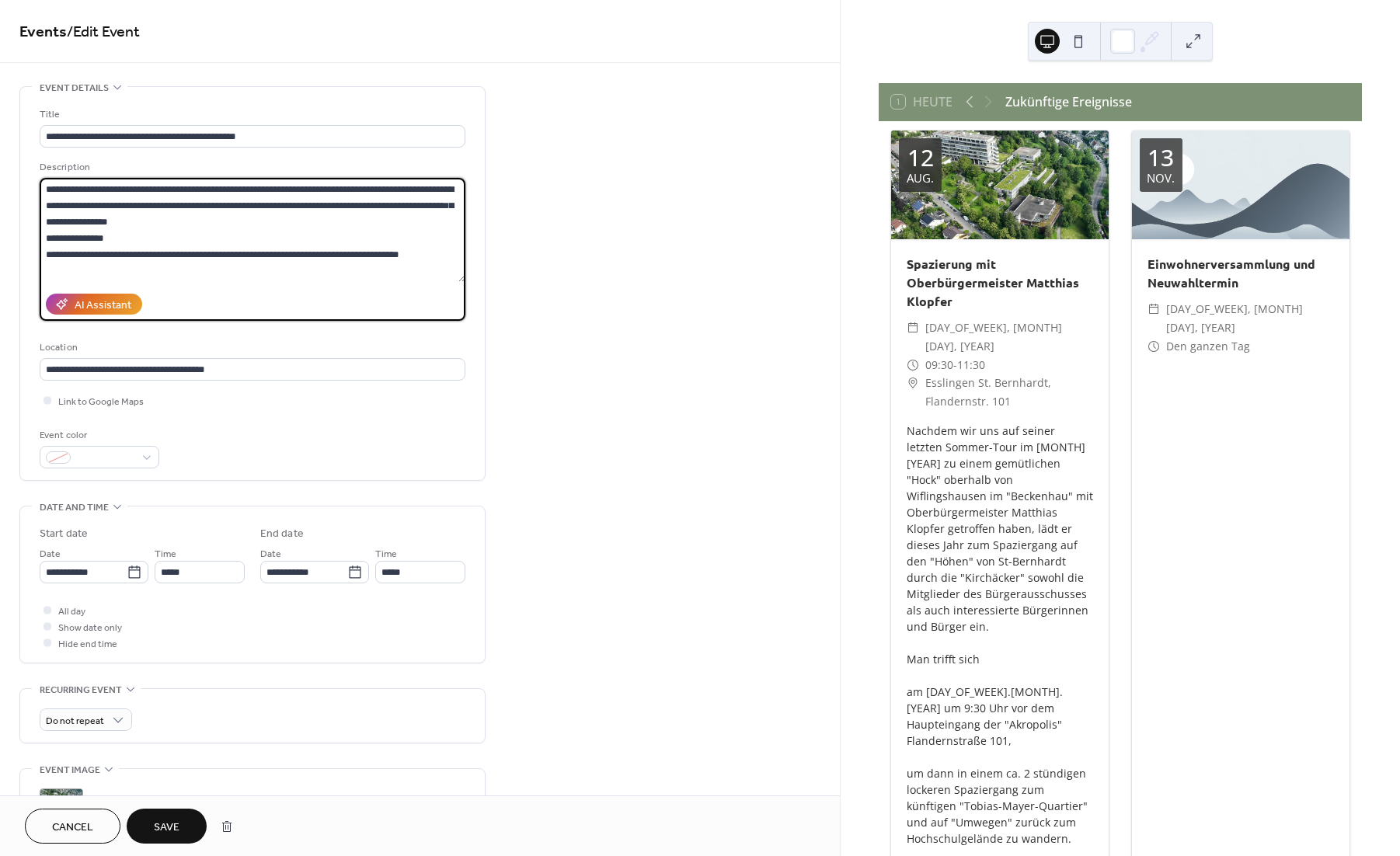 scroll, scrollTop: 49, scrollLeft: 0, axis: vertical 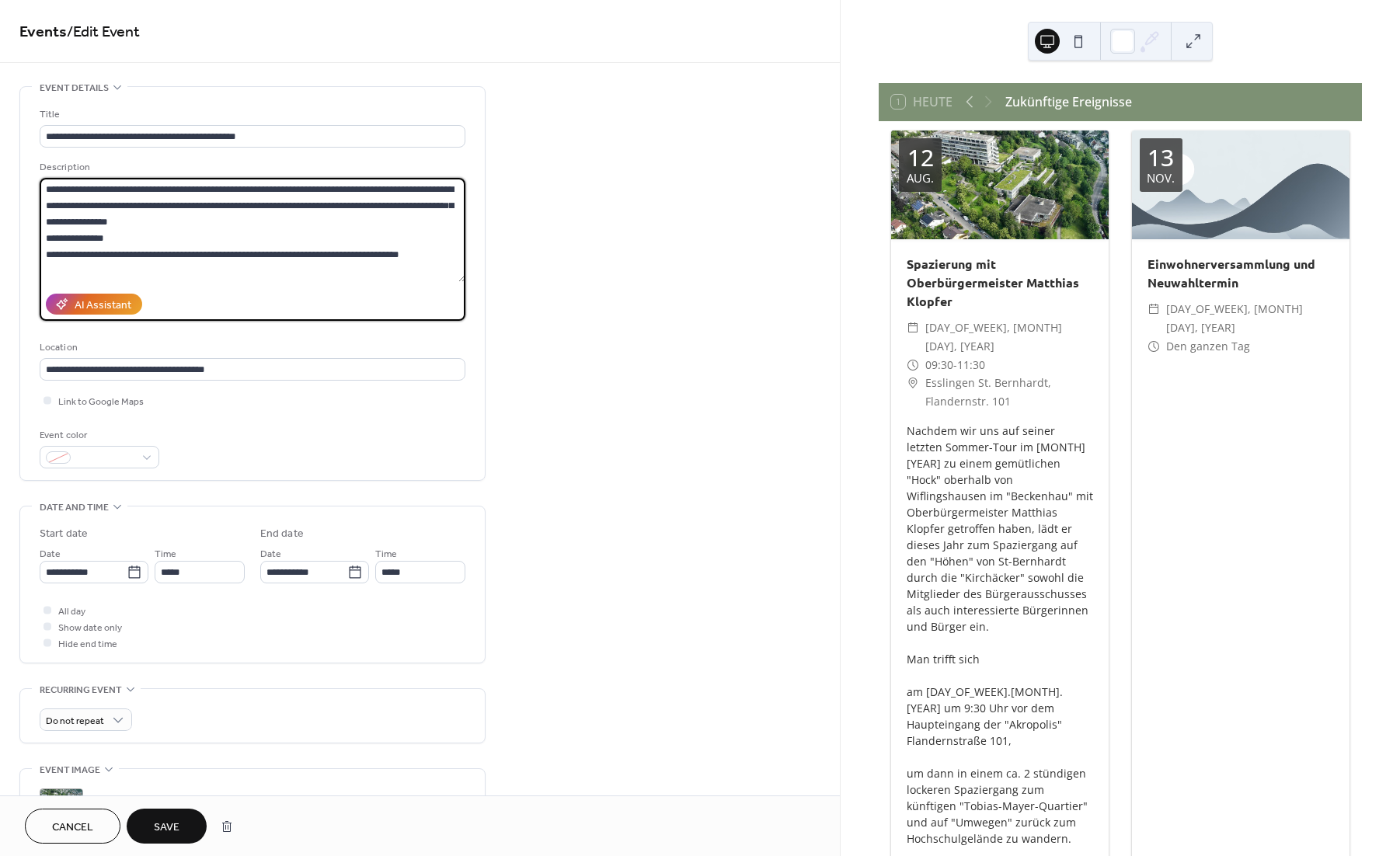 click on "**********" at bounding box center [252, 230] 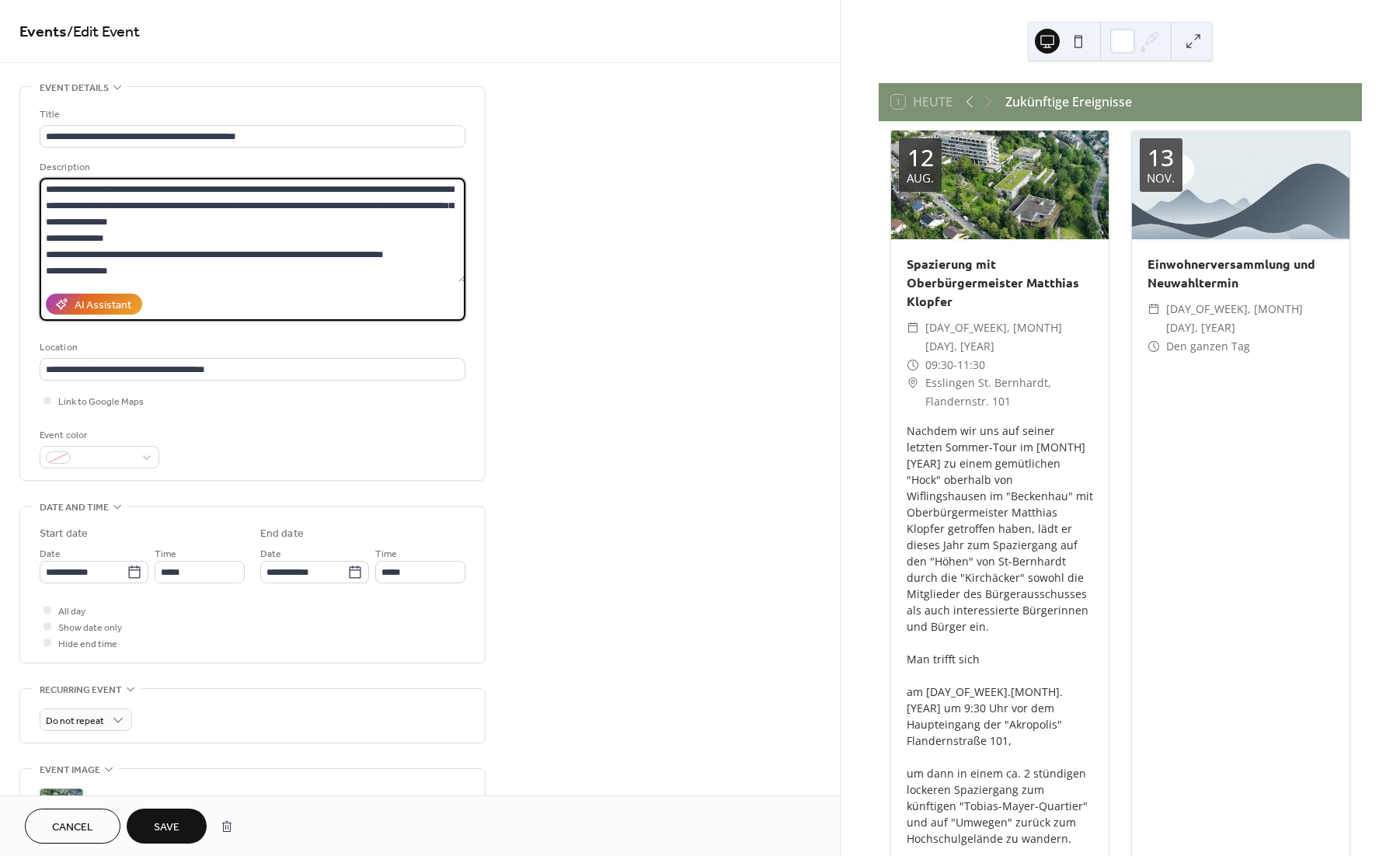 type on "**********" 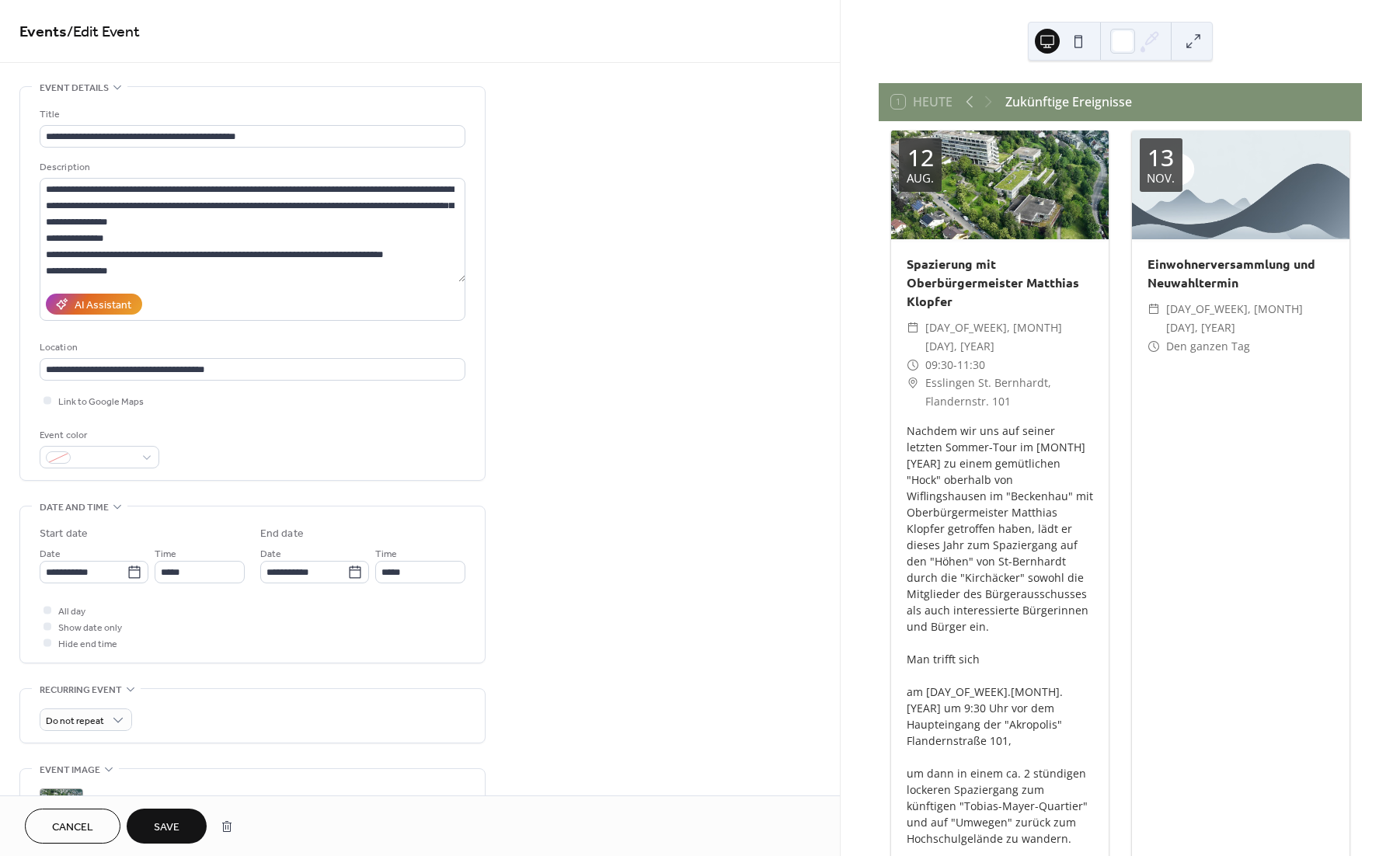 click on "Save" at bounding box center [166, 827] 